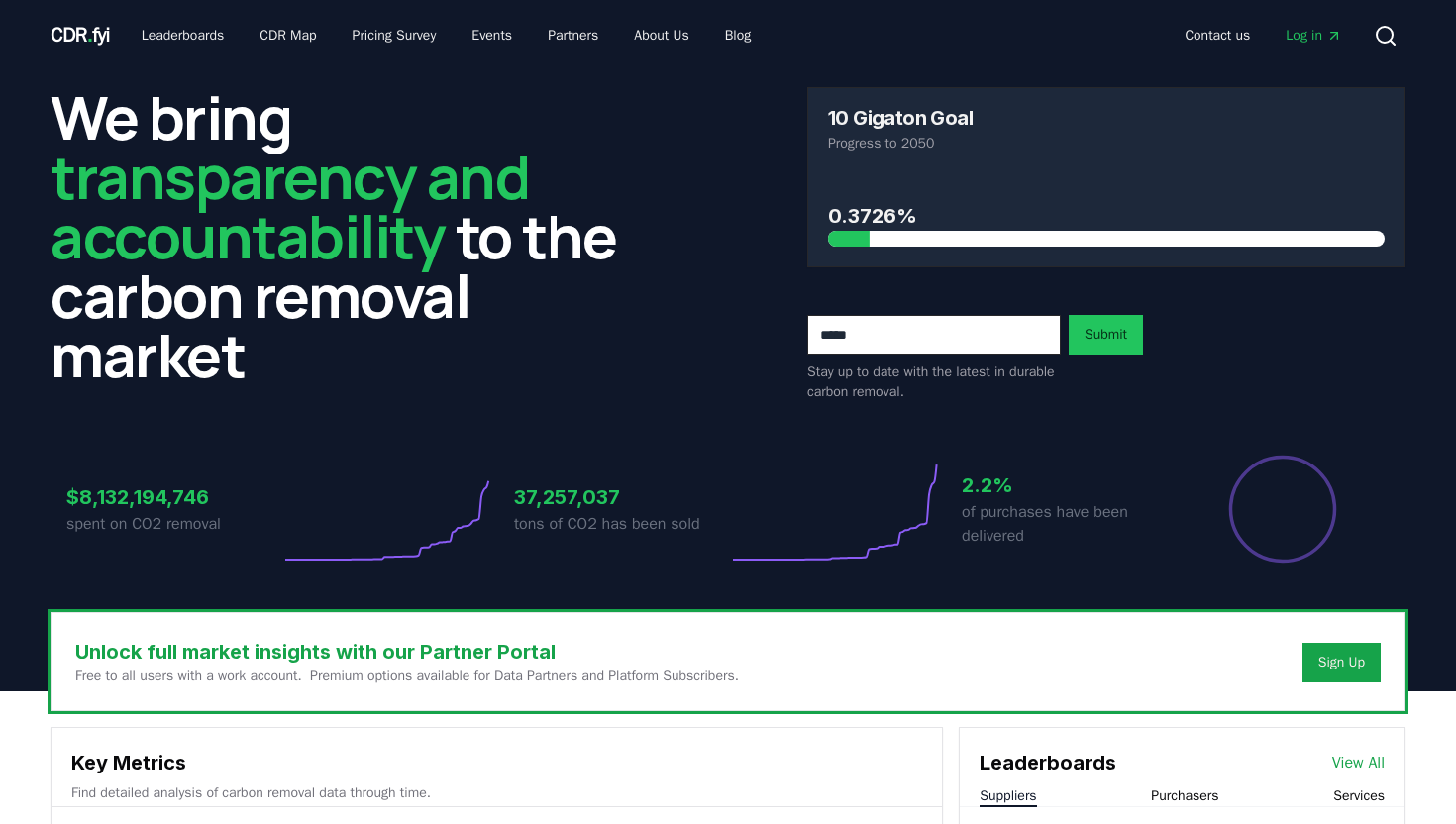 scroll, scrollTop: 0, scrollLeft: 0, axis: both 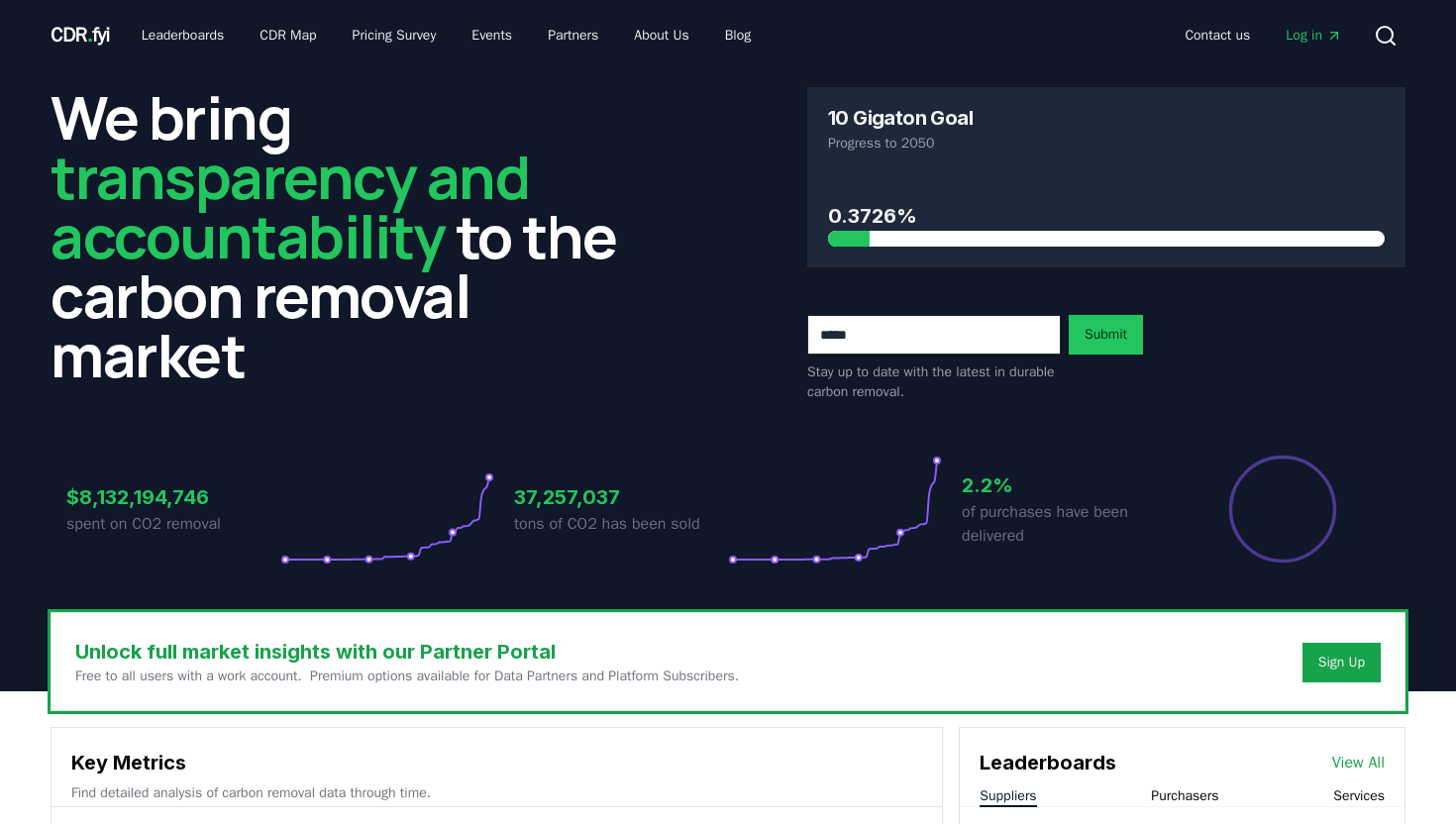 click on "Unlock full market insights with our Partner Portal Free to all users with a work account.  Premium options available for Data Partners and Platform Subscribers. Sign Up" at bounding box center [728, 662] 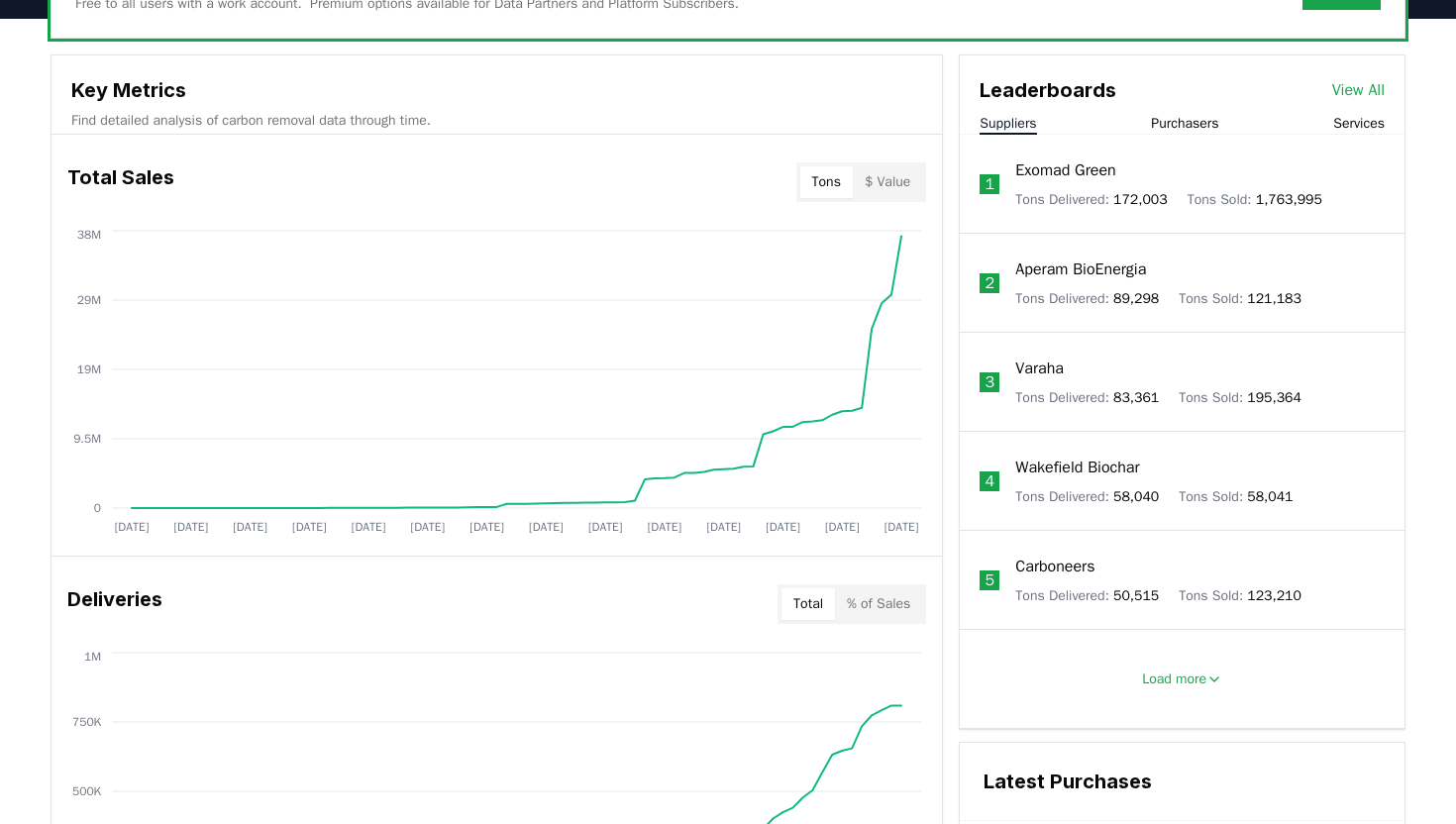 scroll, scrollTop: 673, scrollLeft: 0, axis: vertical 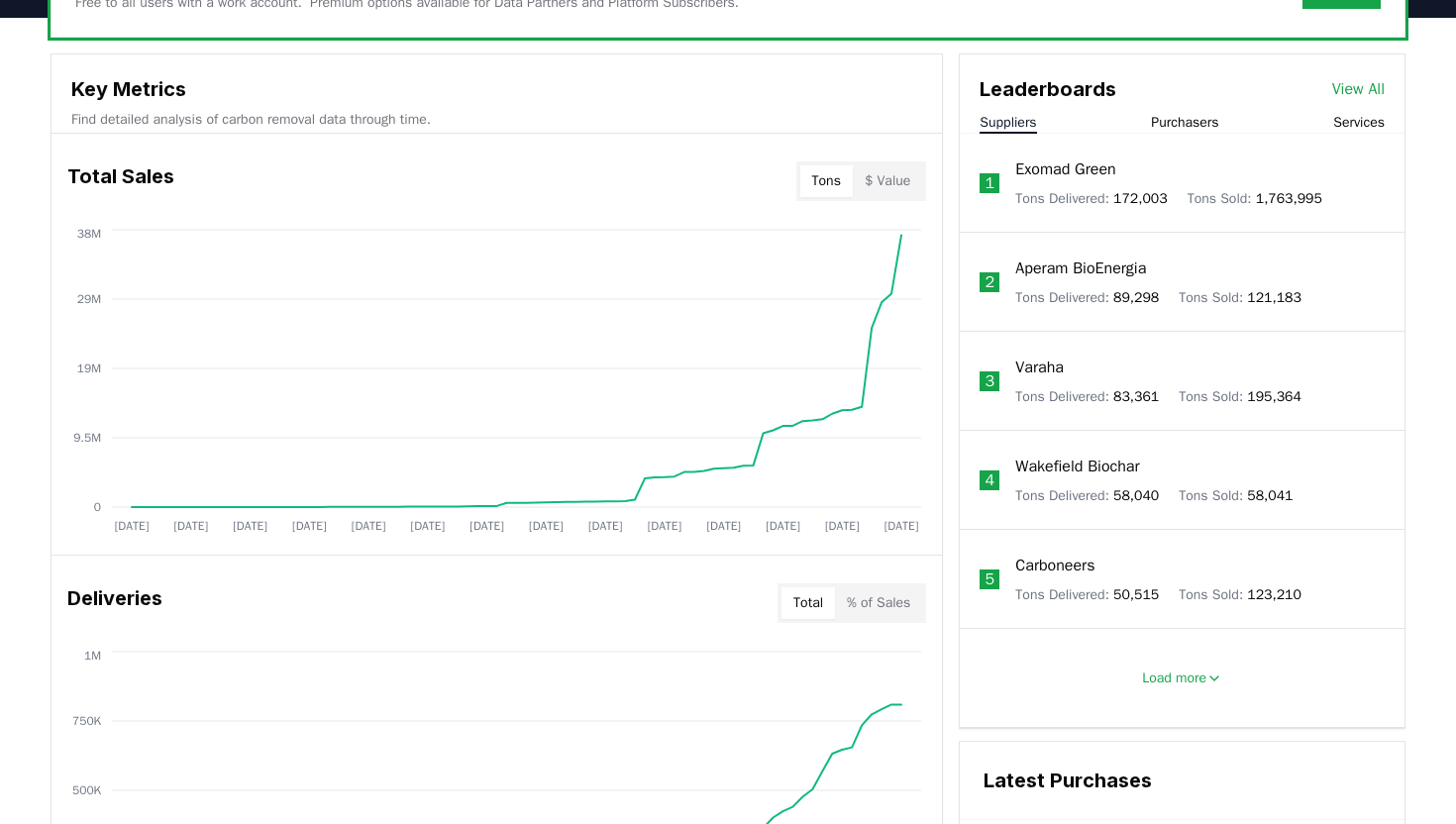 click on "View All" at bounding box center [1358, 89] 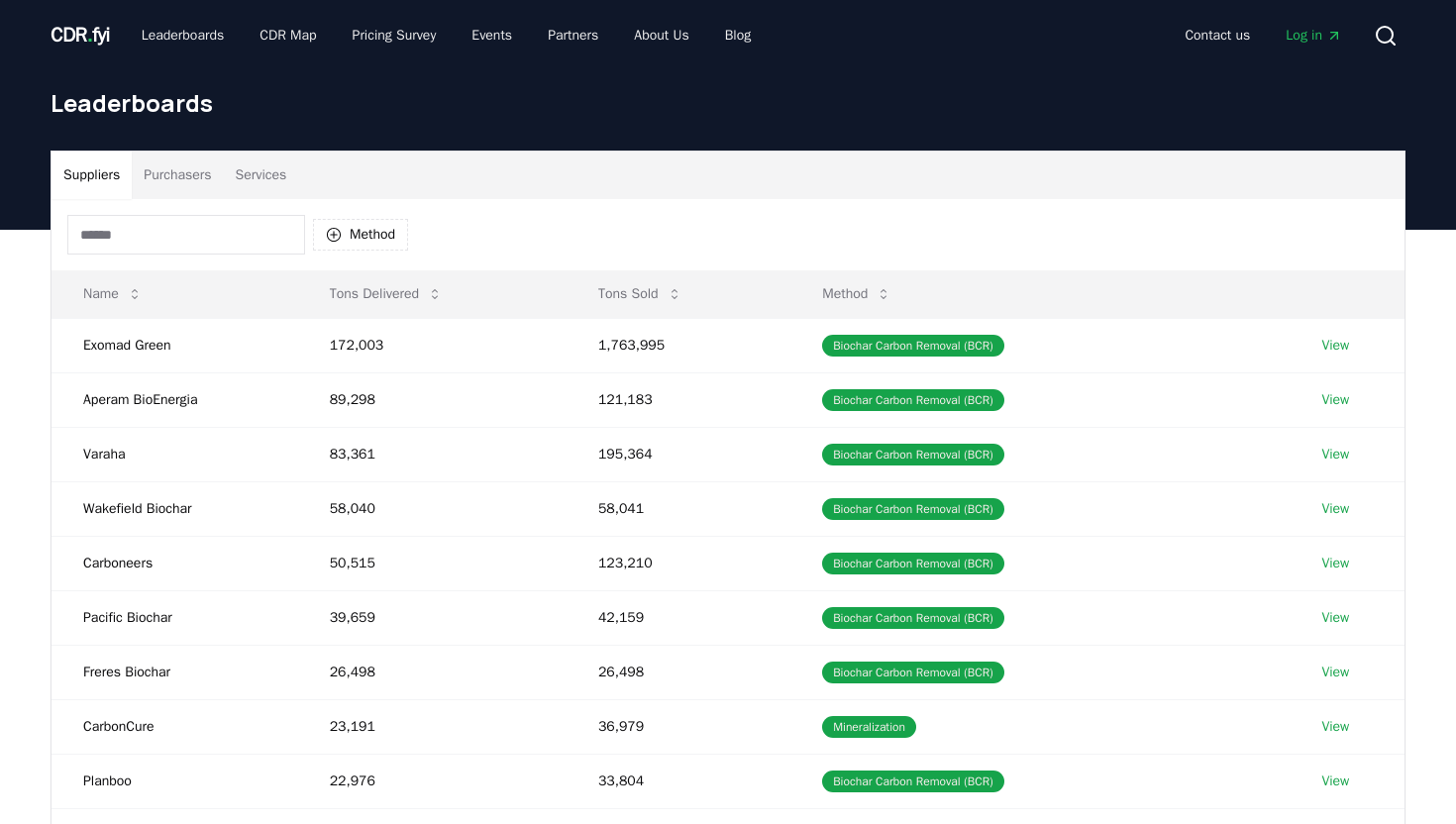 scroll, scrollTop: 0, scrollLeft: 0, axis: both 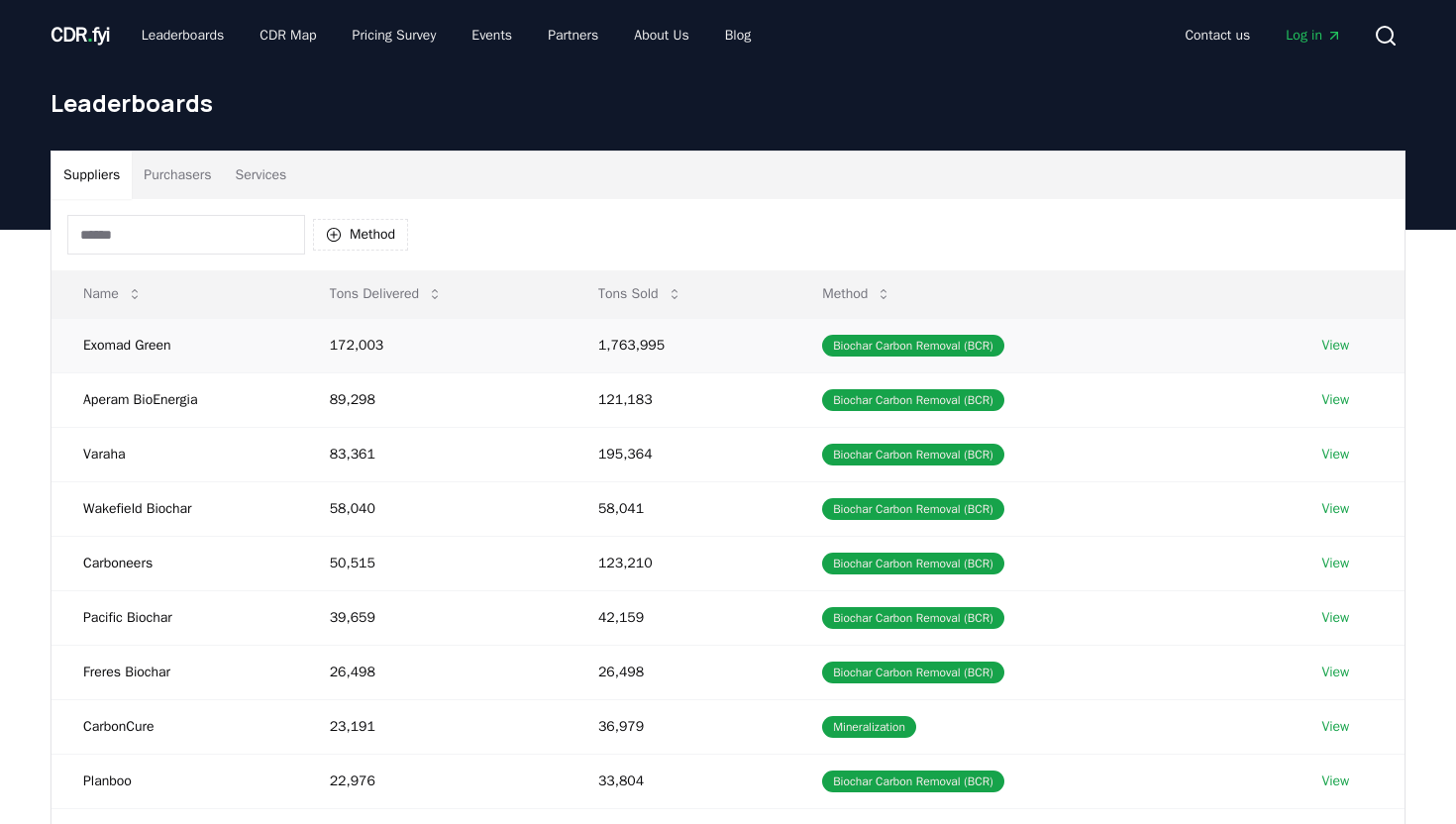 click on "View" at bounding box center (1335, 346) 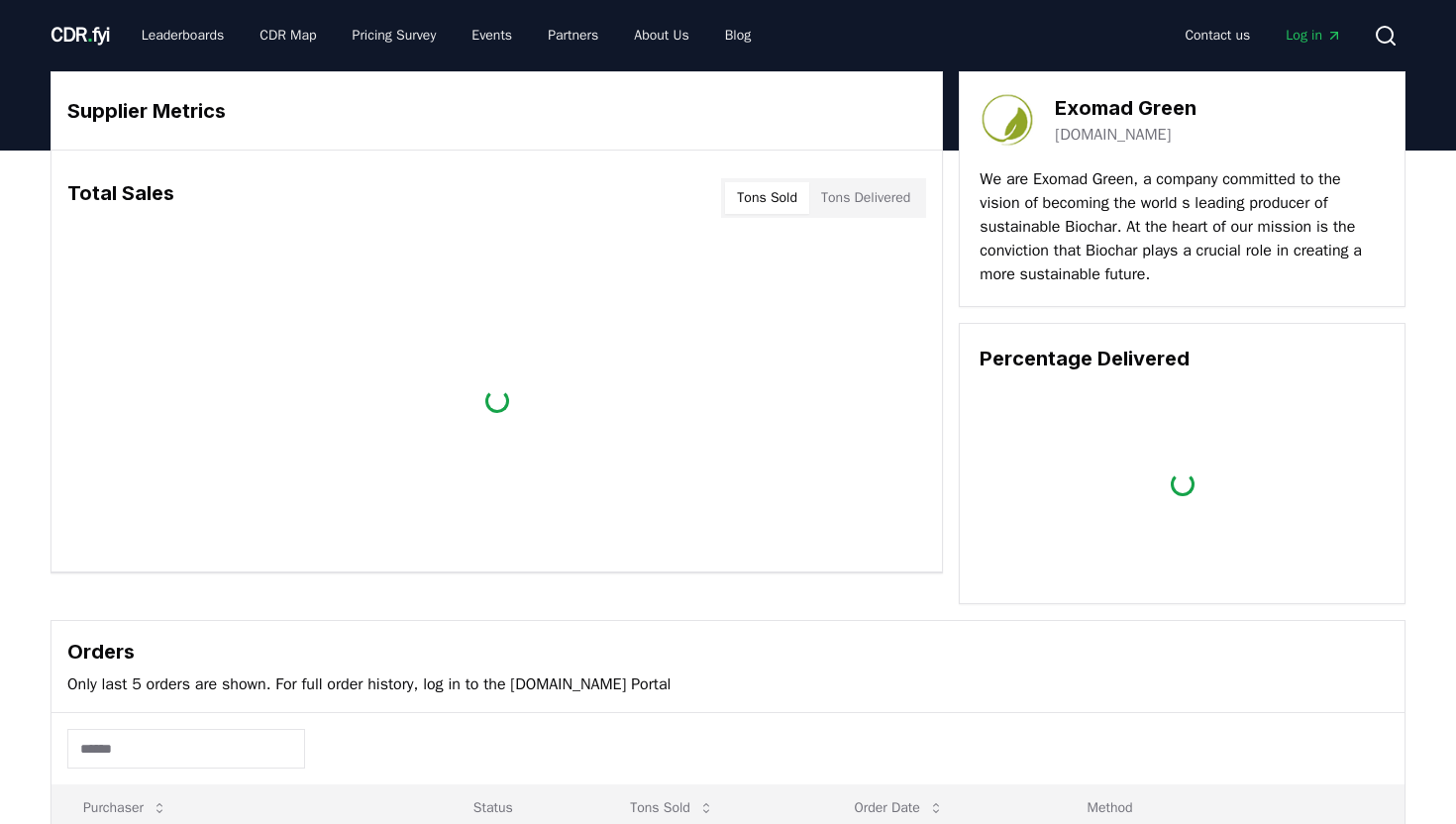 scroll, scrollTop: 0, scrollLeft: 0, axis: both 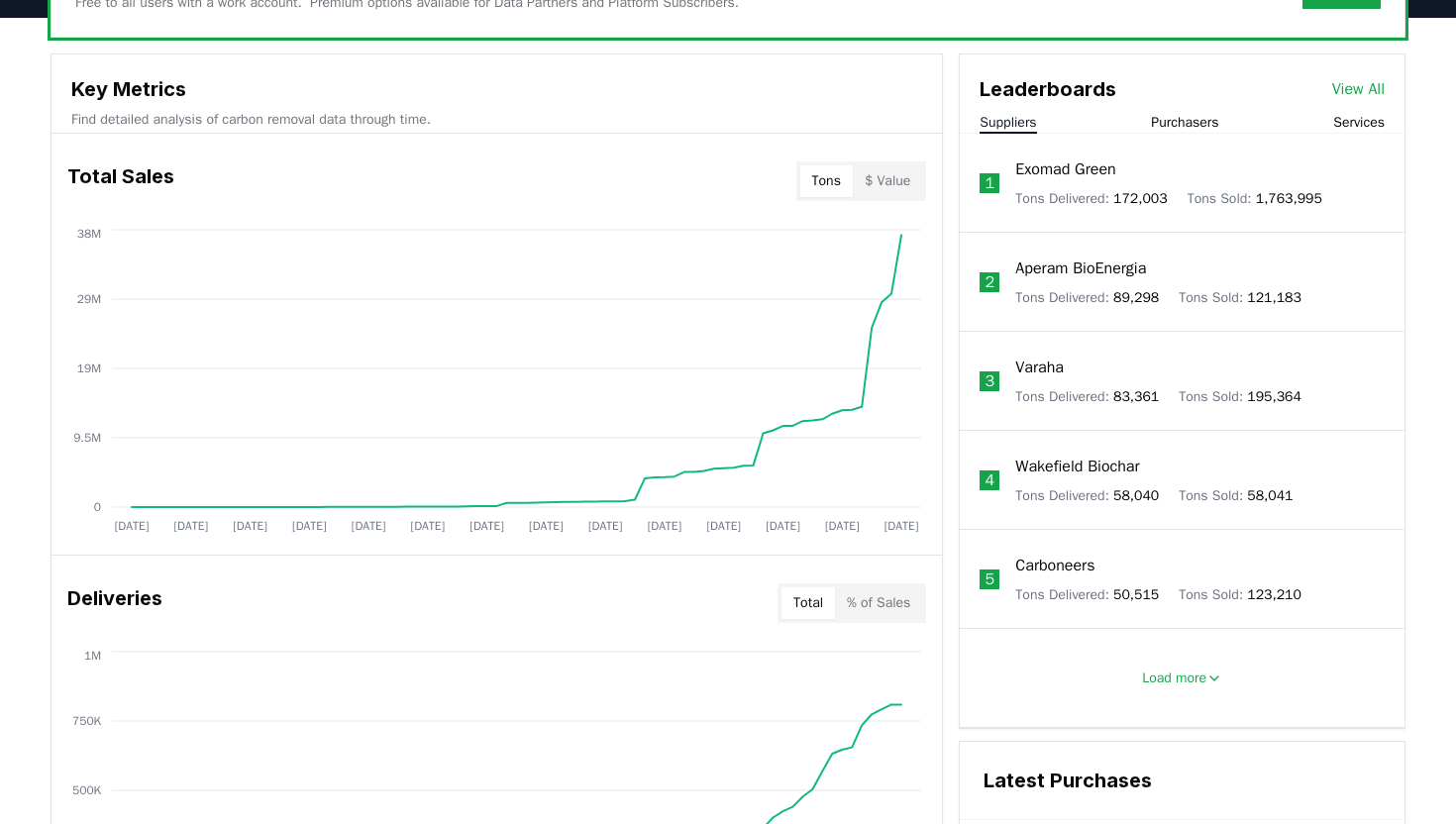 click on "Unlock full market insights with our Partner Portal Free to all users with a work account.  Premium options available for Data Partners and Platform Subscribers. Sign Up Key Metrics Find detailed analysis of carbon removal data through time. Total Sales Tons $ Value Jan 2019 Jul 2019 Jan 2020 Jul 2020 Jan 2021 Jul 2021 Jan 2022 Jul 2022 Jan 2023 Jul 2023 Jan 2024 Jul 2024 Jan 2025 Jul 2025 0 9.5M 19M 29M 38M Deliveries Total % of Sales Jan 2019 Jul 2019 Jan 2020 Jul 2020 Jan 2021 Jul 2021 Jan 2022 Jul 2022 Jan 2023 Jul 2023 Jan 2024 Jul 2024 Jan 2025 Jul 2025 0 250K 500K 750K 1M Price Index By Method Aggregate $350 $700 $1.1K $1.4K Purchasers 596 Suppliers 576 Marketplaces, Registries, & Services 221 Orders 5190 Leaderboards View All Suppliers Purchasers Services 1 Exomad Green Tons Delivered :   172,003 Tons Sold :   1,763,995 2 Aperam BioEnergia Tons Delivered :   89,298 Tons Sold :   121,183 3 Varaha Tons Delivered :   83,361 Tons Sold :   195,364 4 Wakefield Biochar Tons Delivered :   58,040 Tons Sold :" at bounding box center (728, 800) 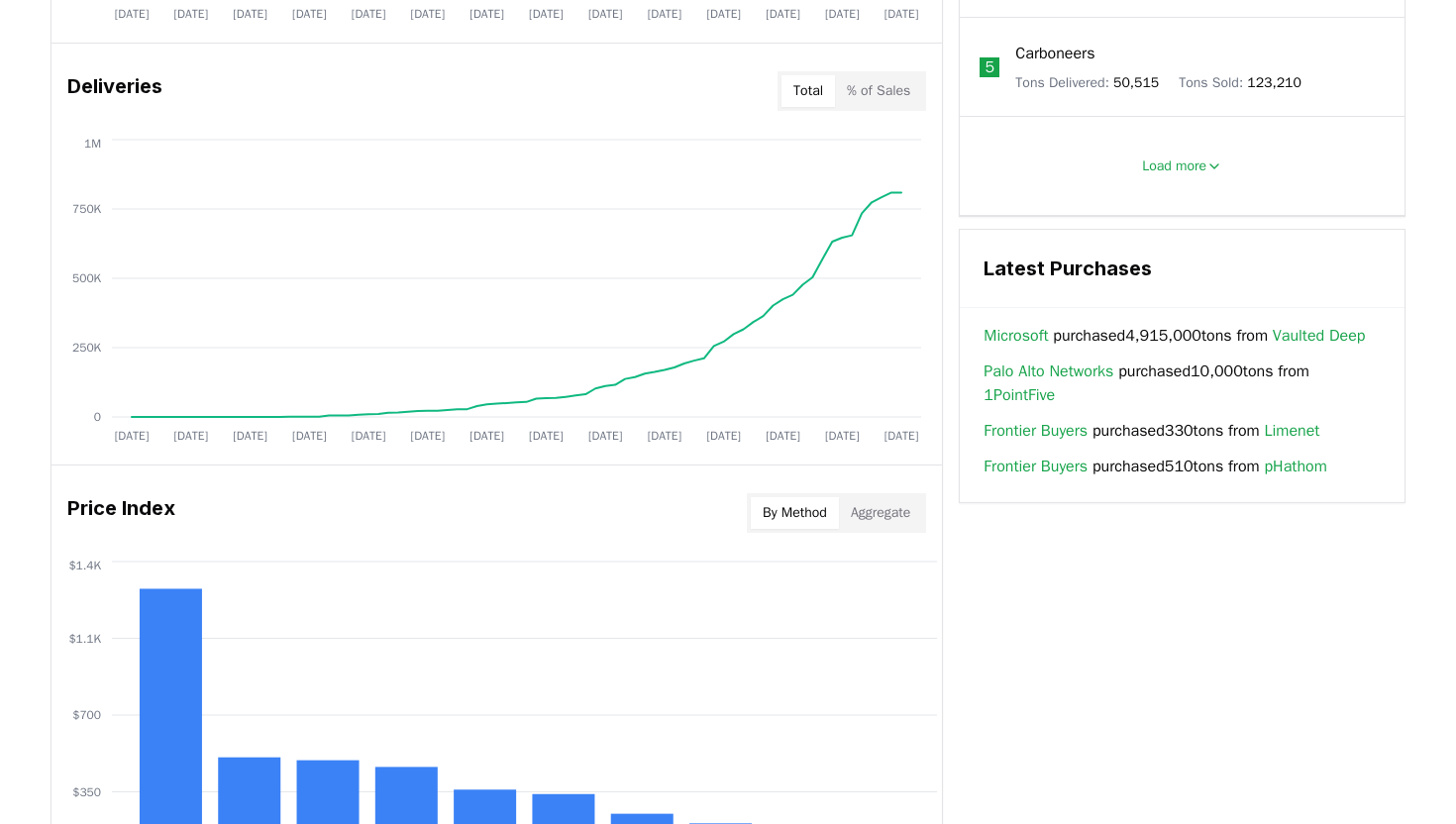scroll, scrollTop: 1188, scrollLeft: 0, axis: vertical 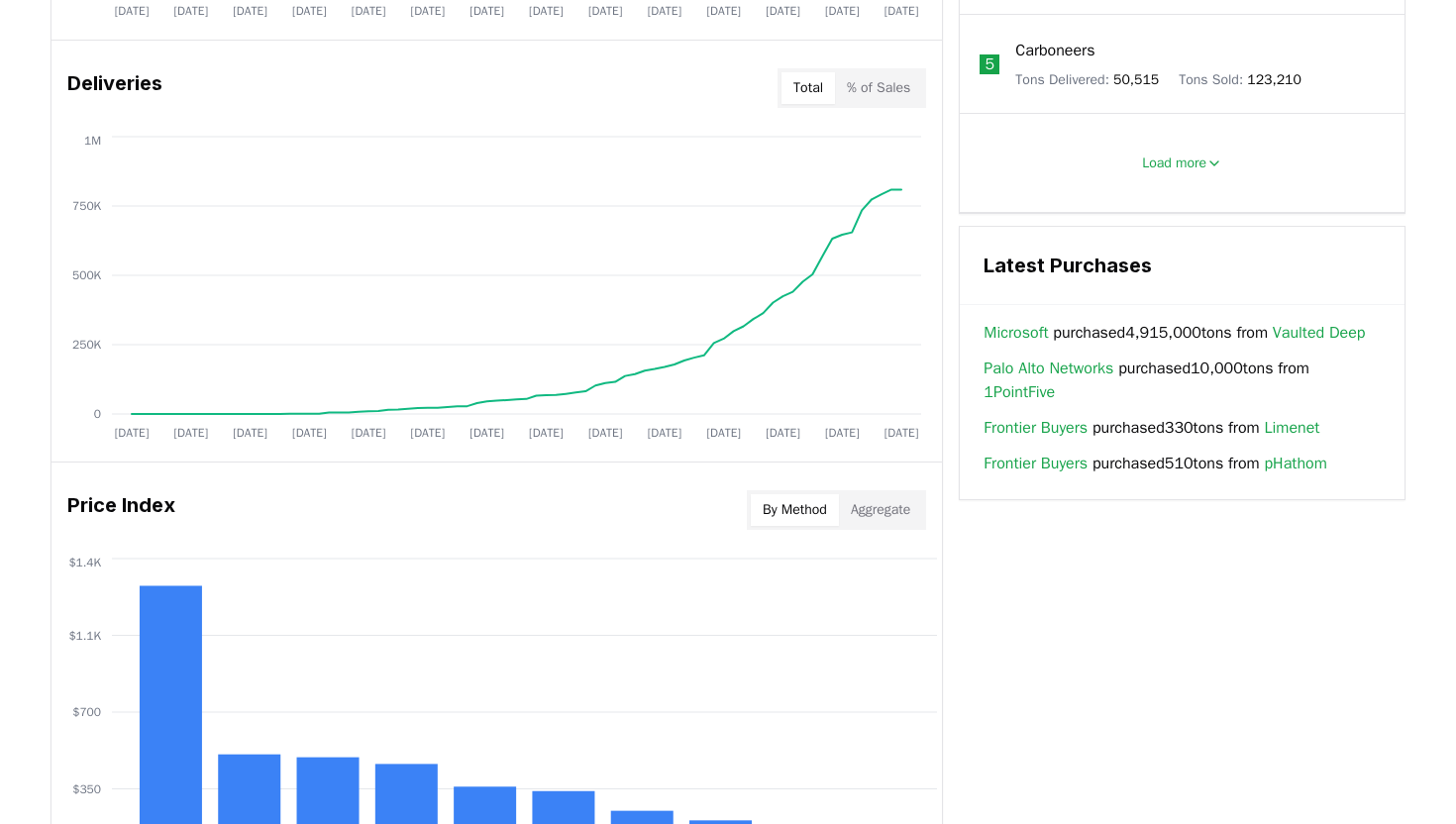 click on "Frontier Buyers   purchased  510  tons from   pHathom" at bounding box center (1182, 464) 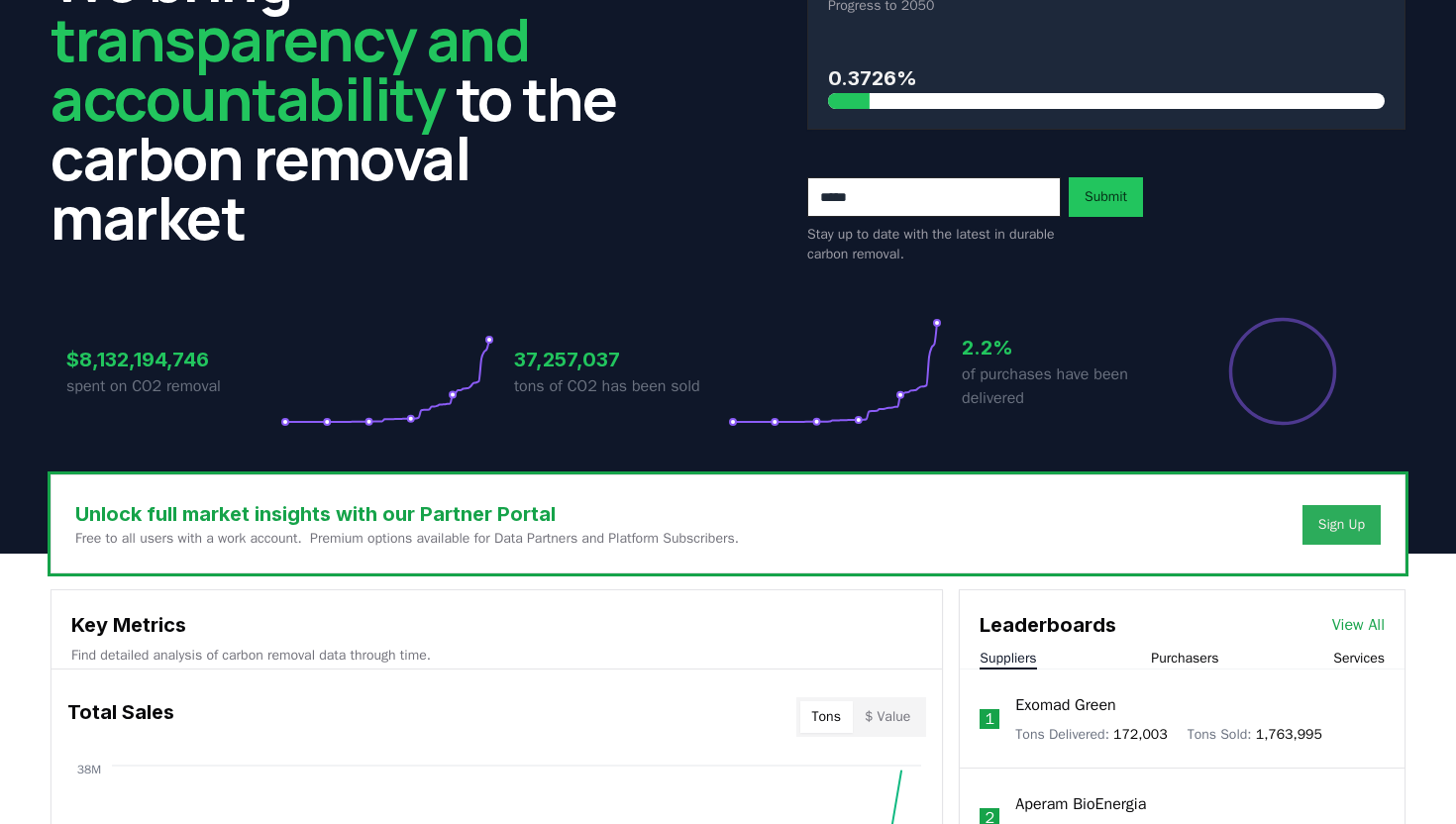 scroll, scrollTop: 98, scrollLeft: 0, axis: vertical 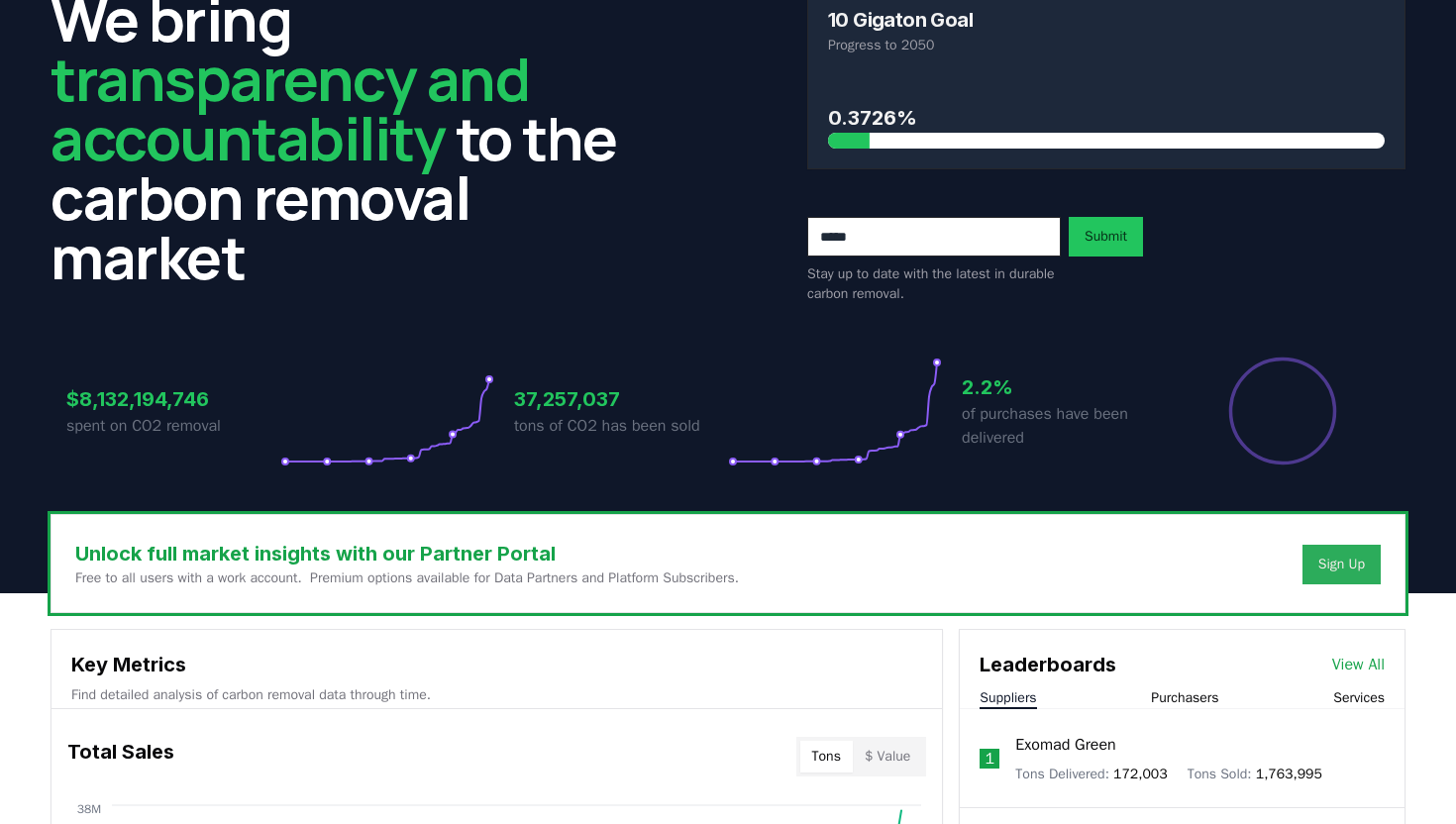 click on "Sign Up" at bounding box center [1341, 565] 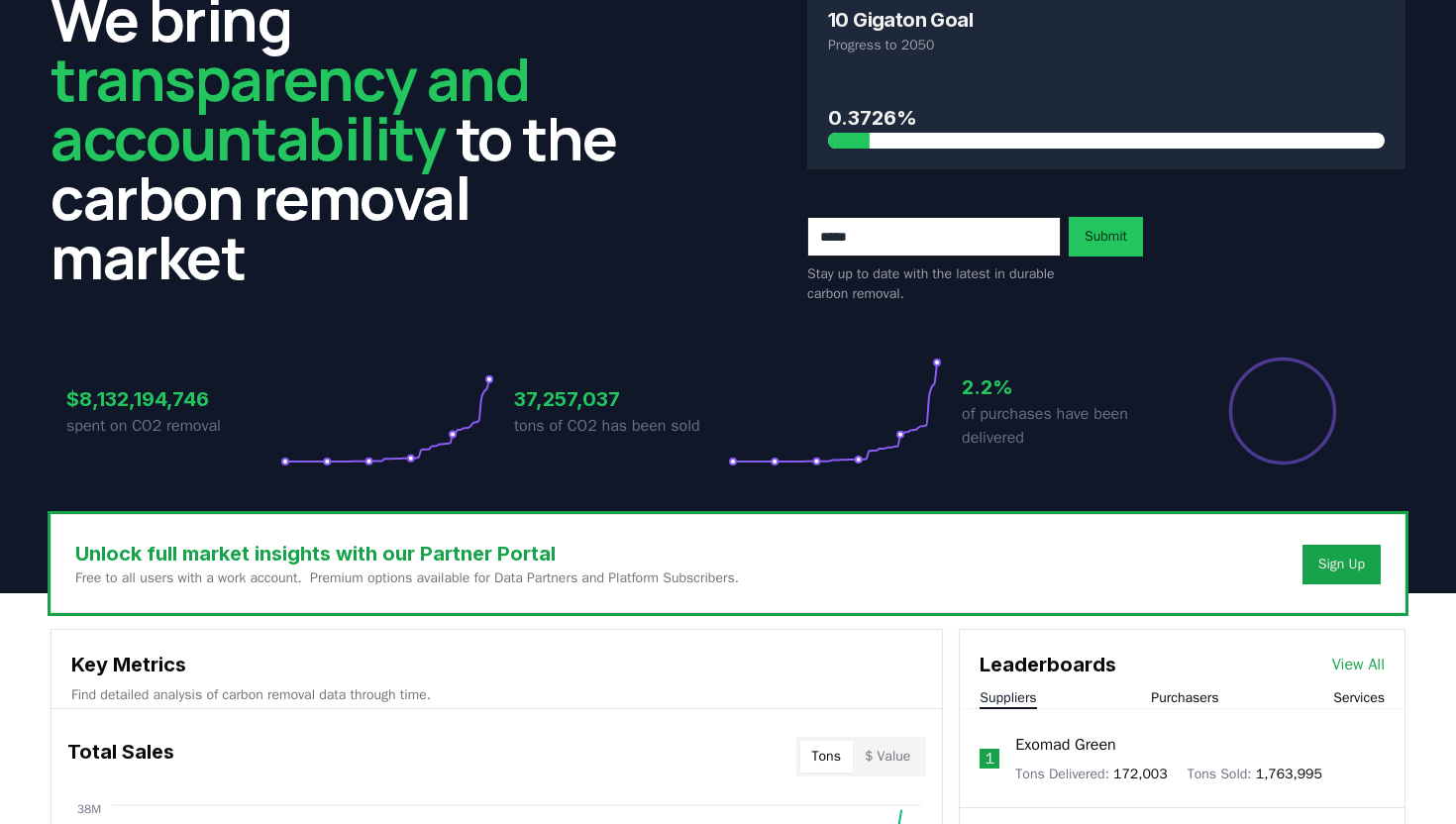 type 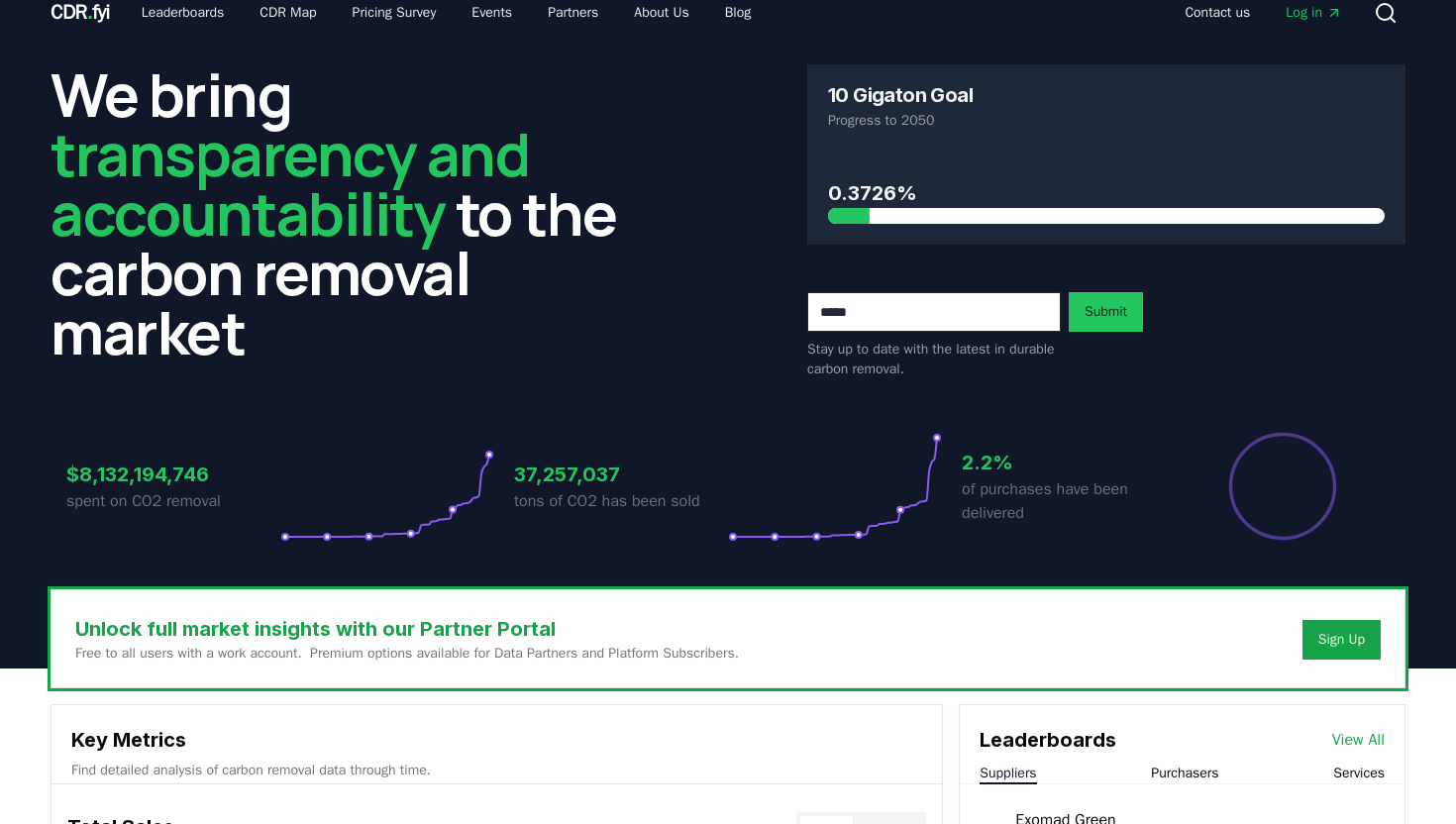 scroll, scrollTop: 0, scrollLeft: 0, axis: both 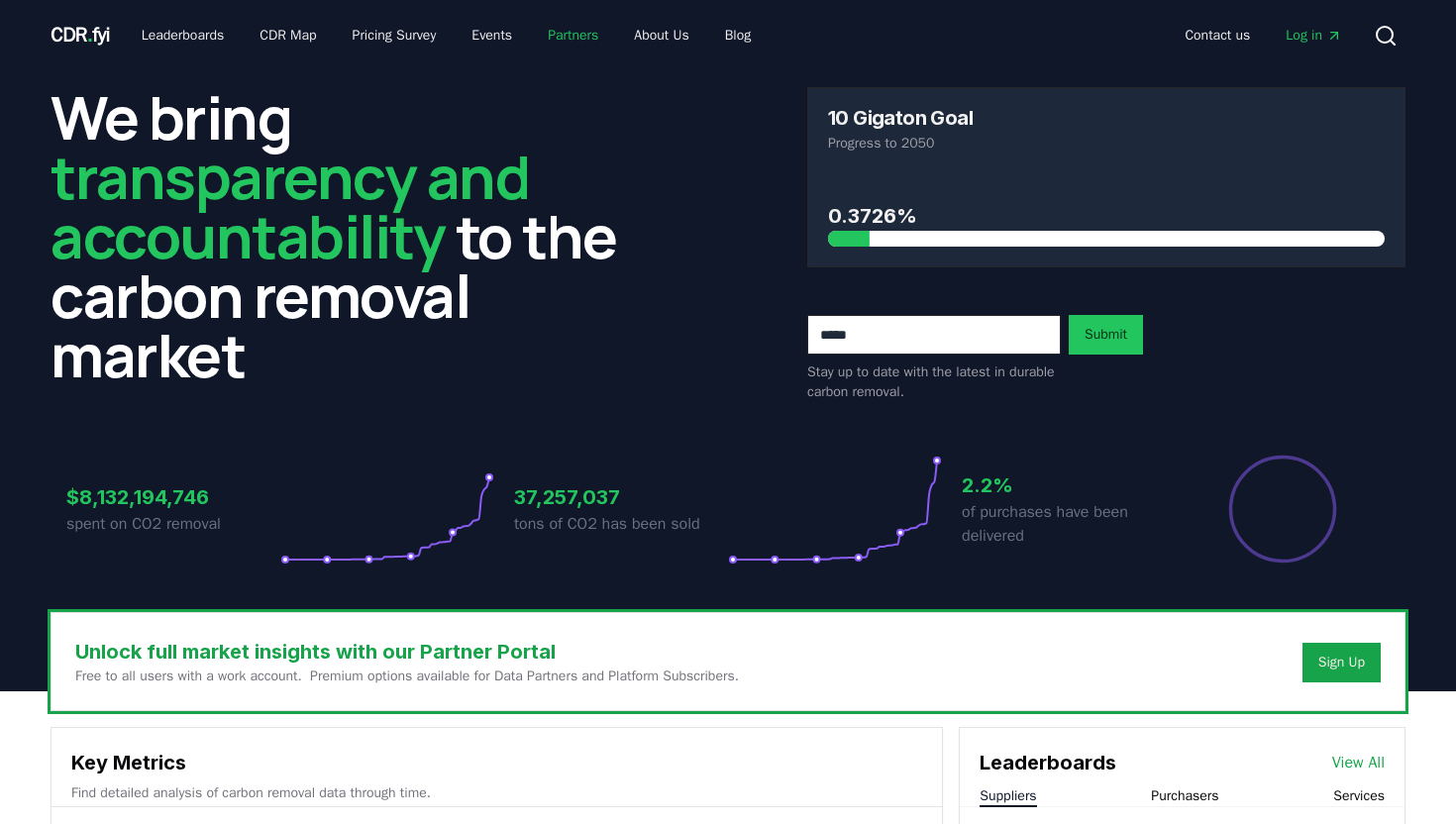 click on "Partners" at bounding box center [572, 36] 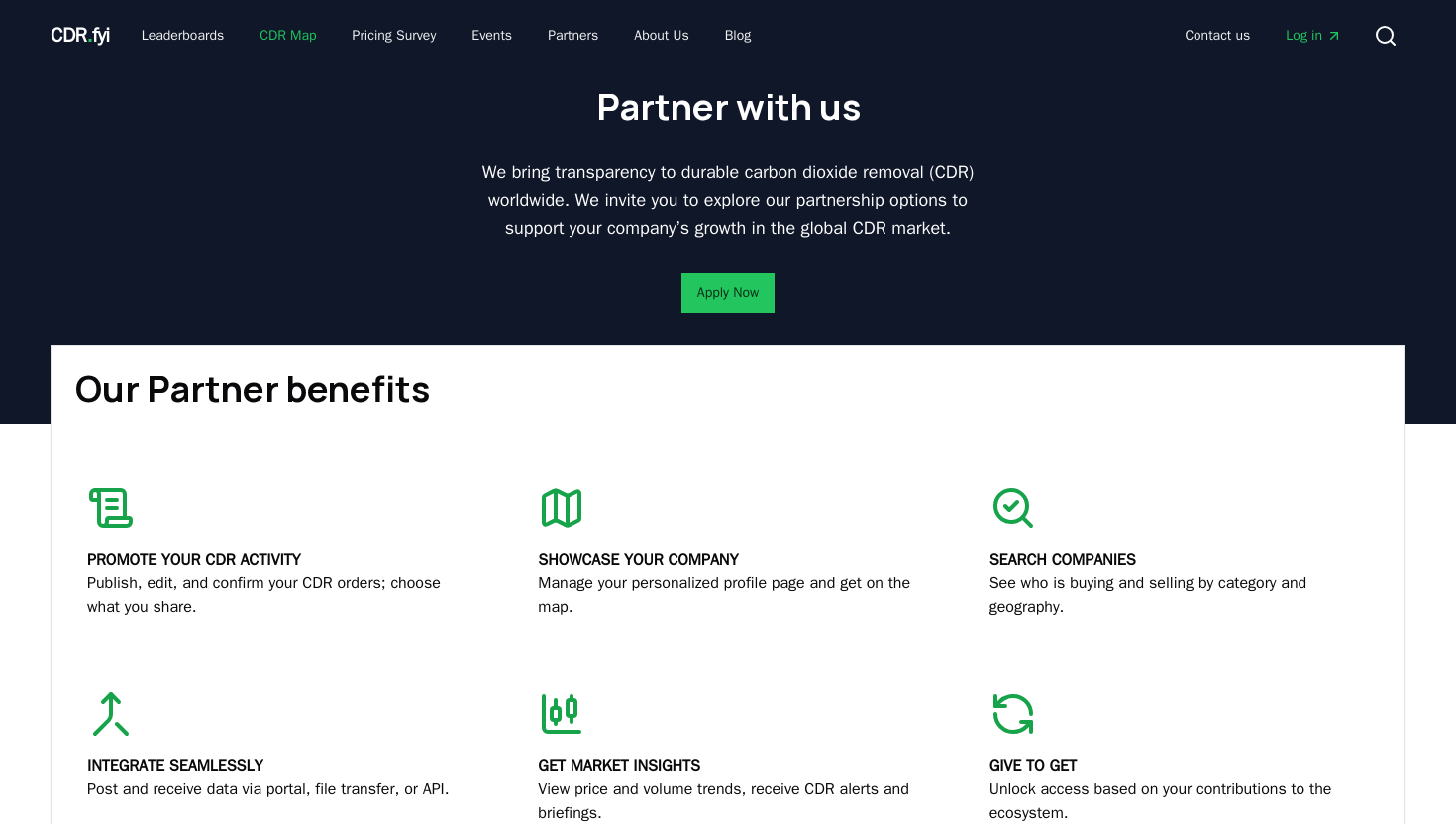 click on "CDR Map" at bounding box center (287, 36) 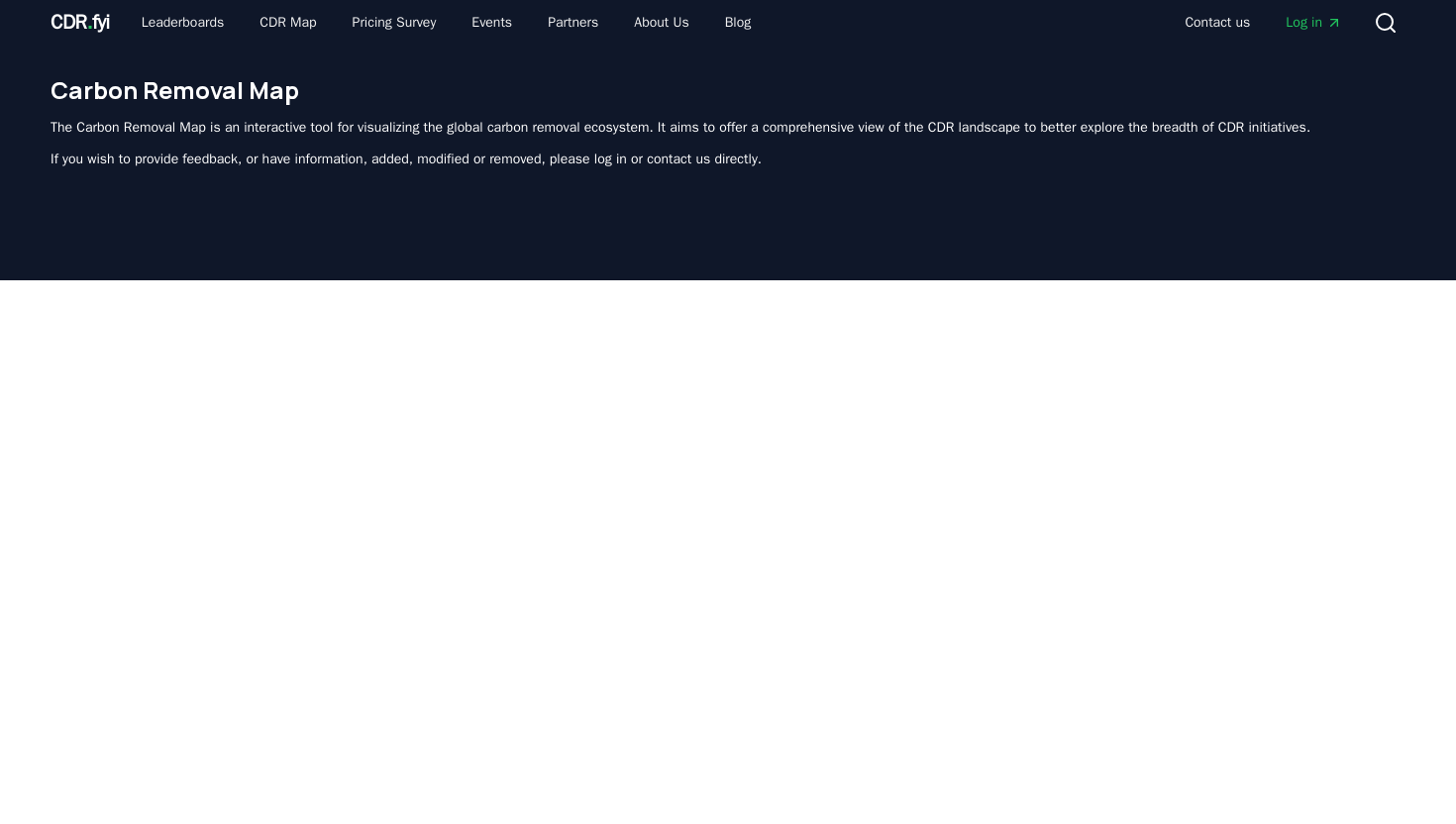 scroll, scrollTop: 0, scrollLeft: 0, axis: both 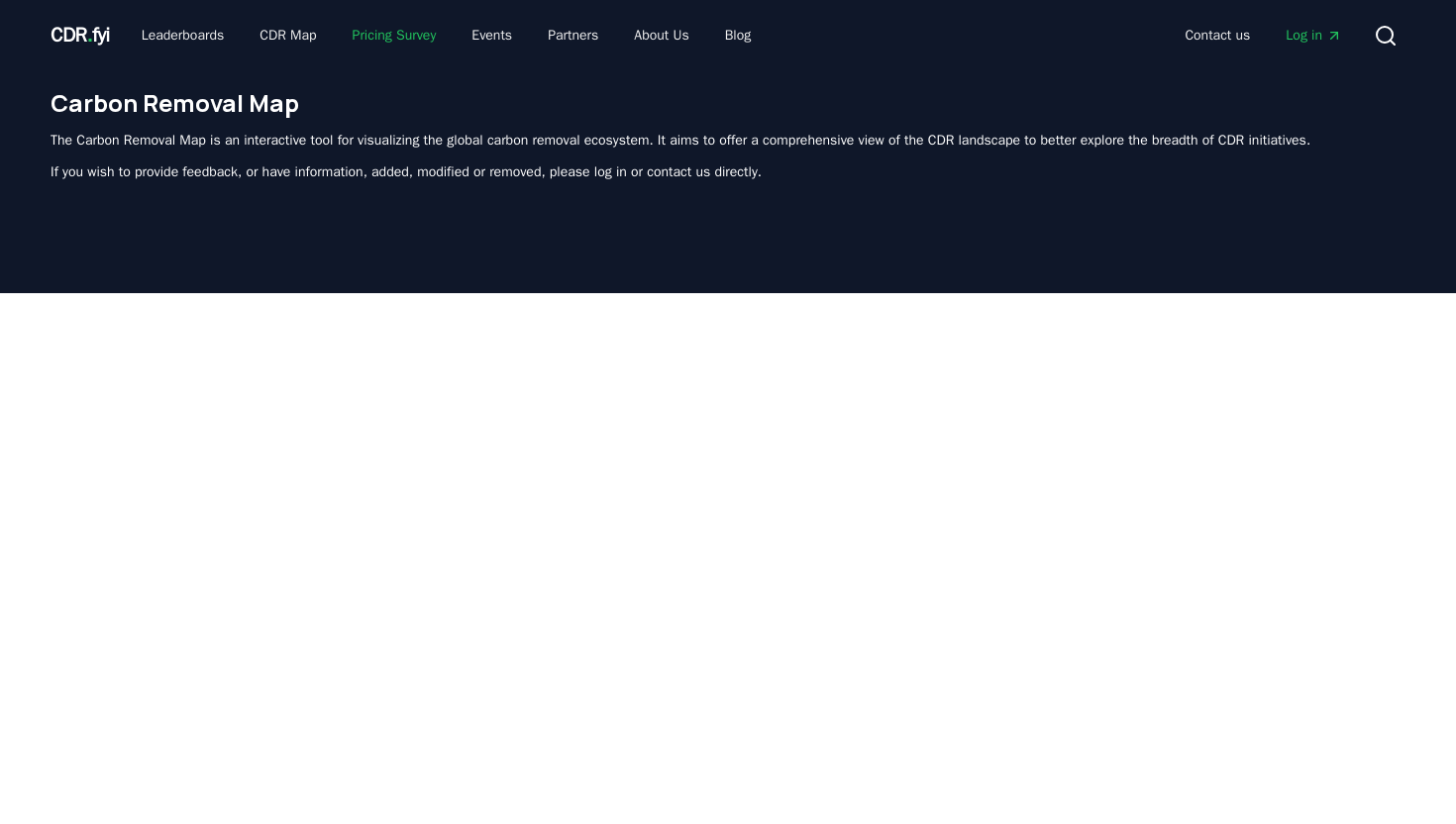 click on "Pricing Survey" at bounding box center [394, 36] 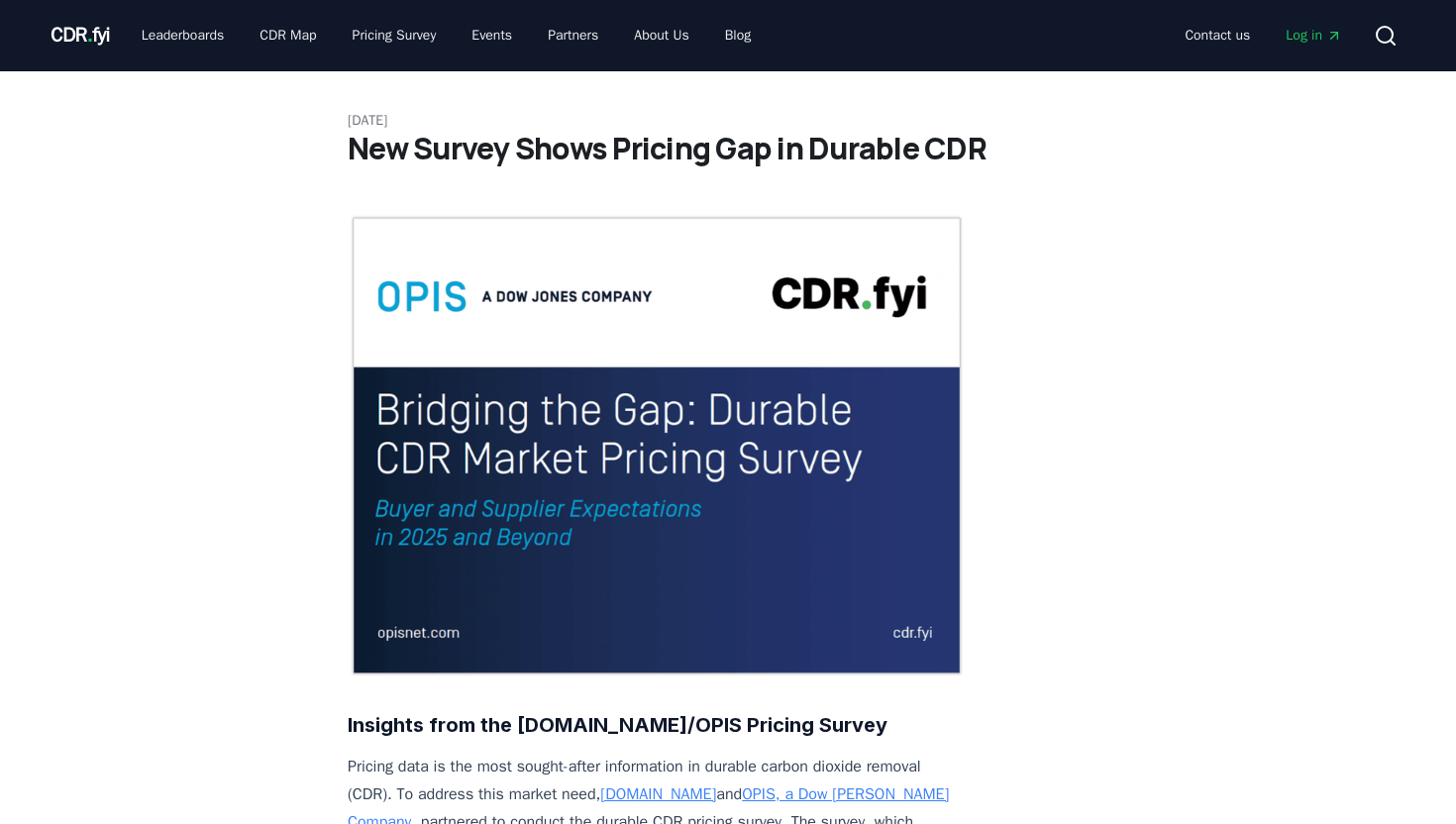 click on "January 21, 2025 New Survey Shows Pricing Gap in Durable CDR Insights from the CDR.fyi/OPIS Pricing Survey Pricing data is the most sought-after information in durable carbon dioxide removal (CDR). To address this market need,  CDR.fyi  and  OPIS, a Dow Jones Company , partnered to conduct the durable CDR pricing survey. The survey, which targeted purchasers and suppliers of durable CDR, aimed to increase transparency in pricing and support the industry’s growth by gathering data on acceptable price ranges, optimal price points, and market dynamics. The biggest takeaway from the survey is  a significant gap between what purchasers are willing to pay and what suppliers need to achieve profitability.  This gap is biggest for 2025 but remains substantial for 2030. Despite these gaps, many suppliers’ Breakeven prices are below what buyers label as Expensive/High side. This indicates that there is a possibility of finding prices that work for both buyers and suppliers. already purchased or sold credits lower" at bounding box center (728, 2443) 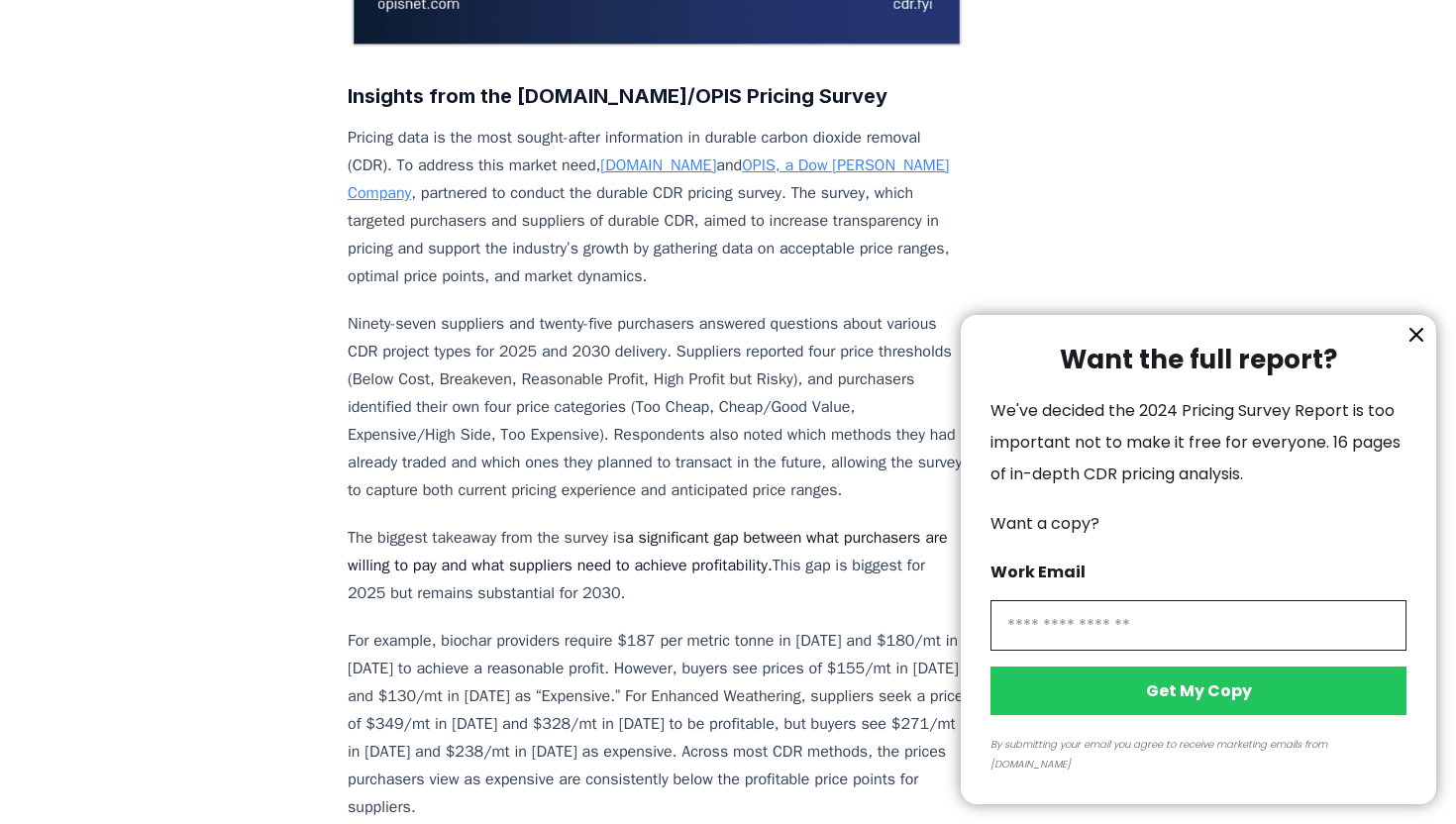 scroll, scrollTop: 634, scrollLeft: 0, axis: vertical 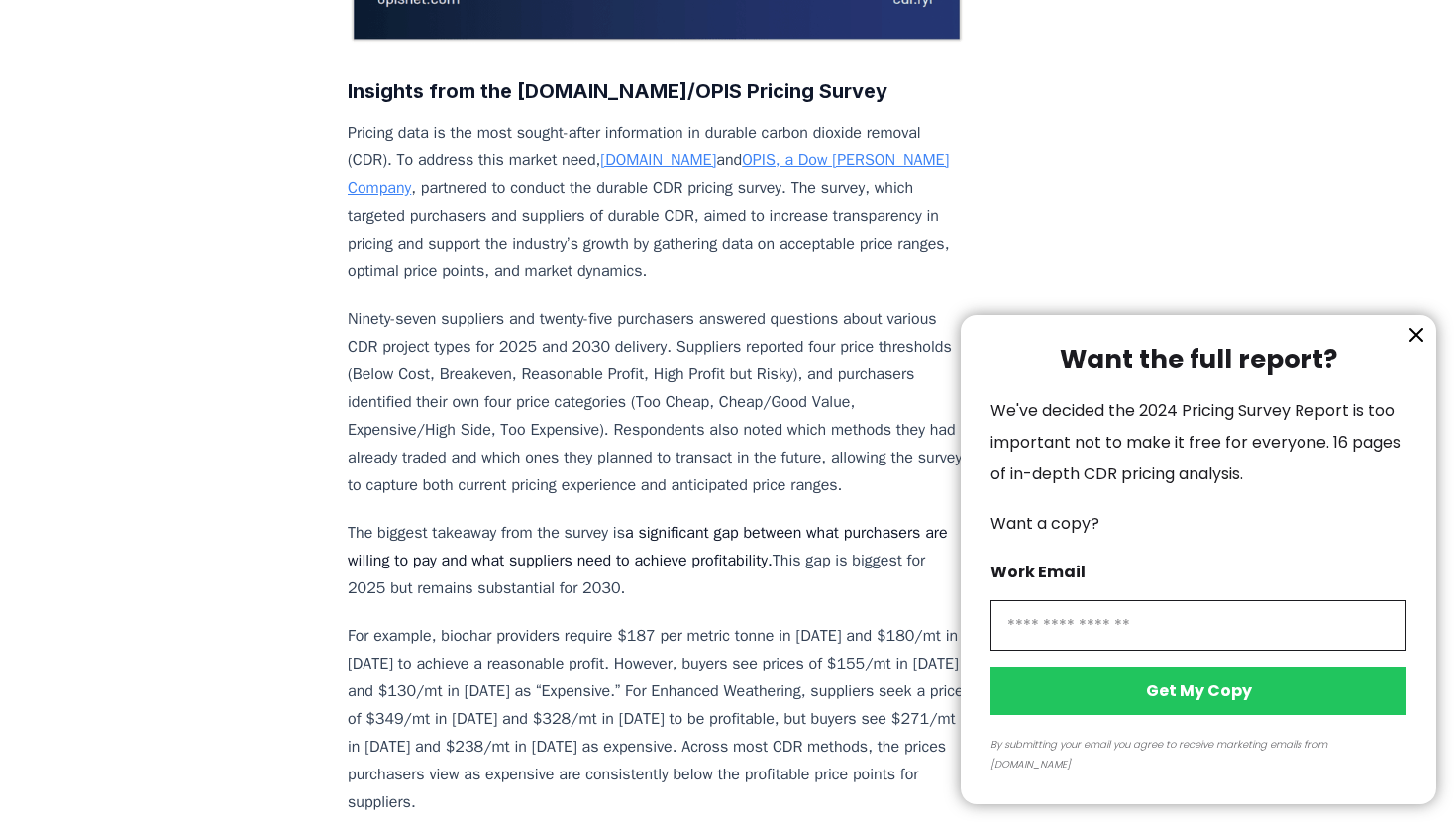 click 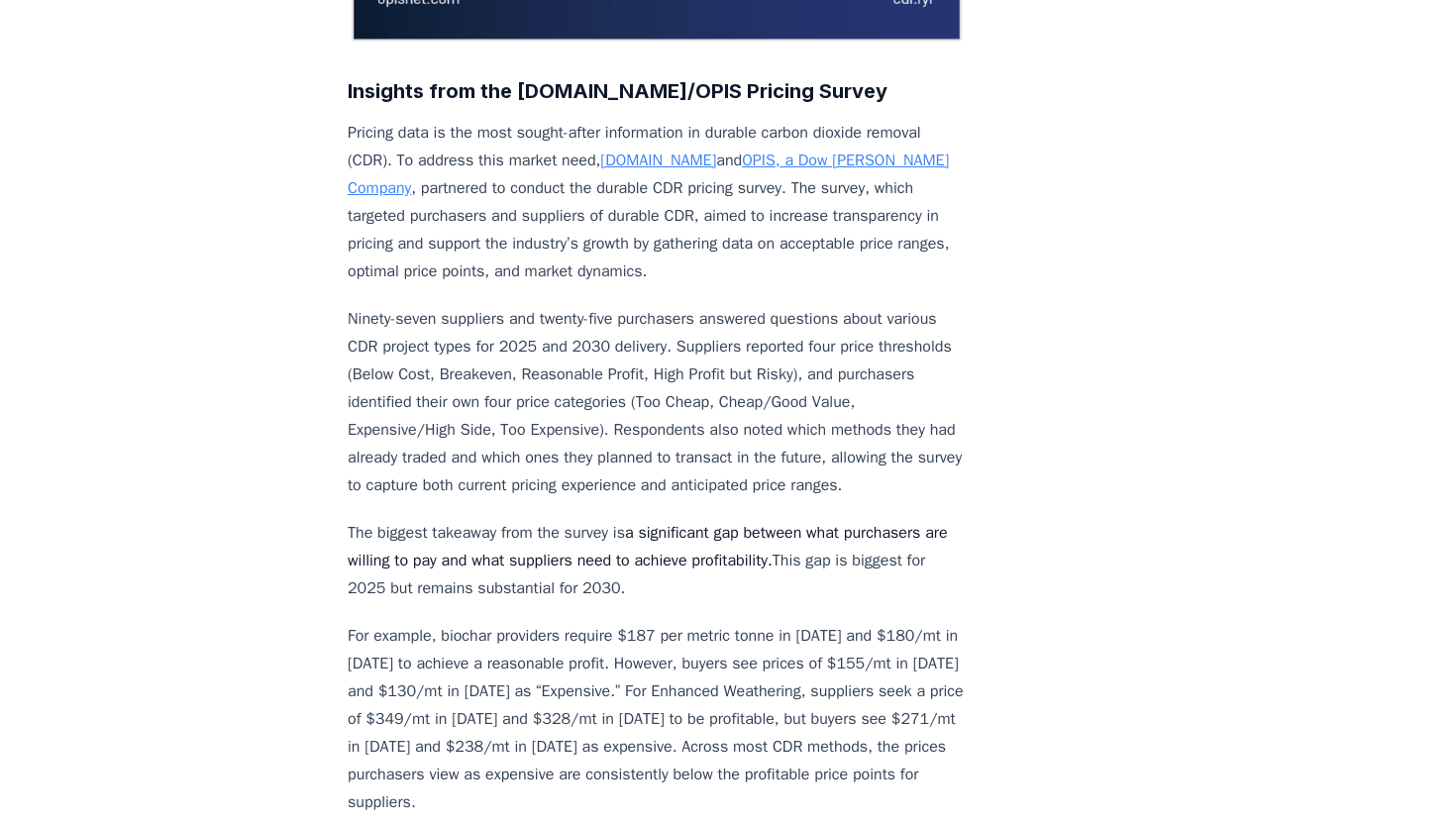 click on "January 21, 2025 New Survey Shows Pricing Gap in Durable CDR Insights from the CDR.fyi/OPIS Pricing Survey Pricing data is the most sought-after information in durable carbon dioxide removal (CDR). To address this market need,  CDR.fyi  and  OPIS, a Dow Jones Company , partnered to conduct the durable CDR pricing survey. The survey, which targeted purchasers and suppliers of durable CDR, aimed to increase transparency in pricing and support the industry’s growth by gathering data on acceptable price ranges, optimal price points, and market dynamics. The biggest takeaway from the survey is  a significant gap between what purchasers are willing to pay and what suppliers need to achieve profitability.  This gap is biggest for 2025 but remains substantial for 2030. Despite these gaps, many suppliers’ Breakeven prices are below what buyers label as Expensive/High side. This indicates that there is a possibility of finding prices that work for both buyers and suppliers. already purchased or sold credits lower" at bounding box center (728, 1809) 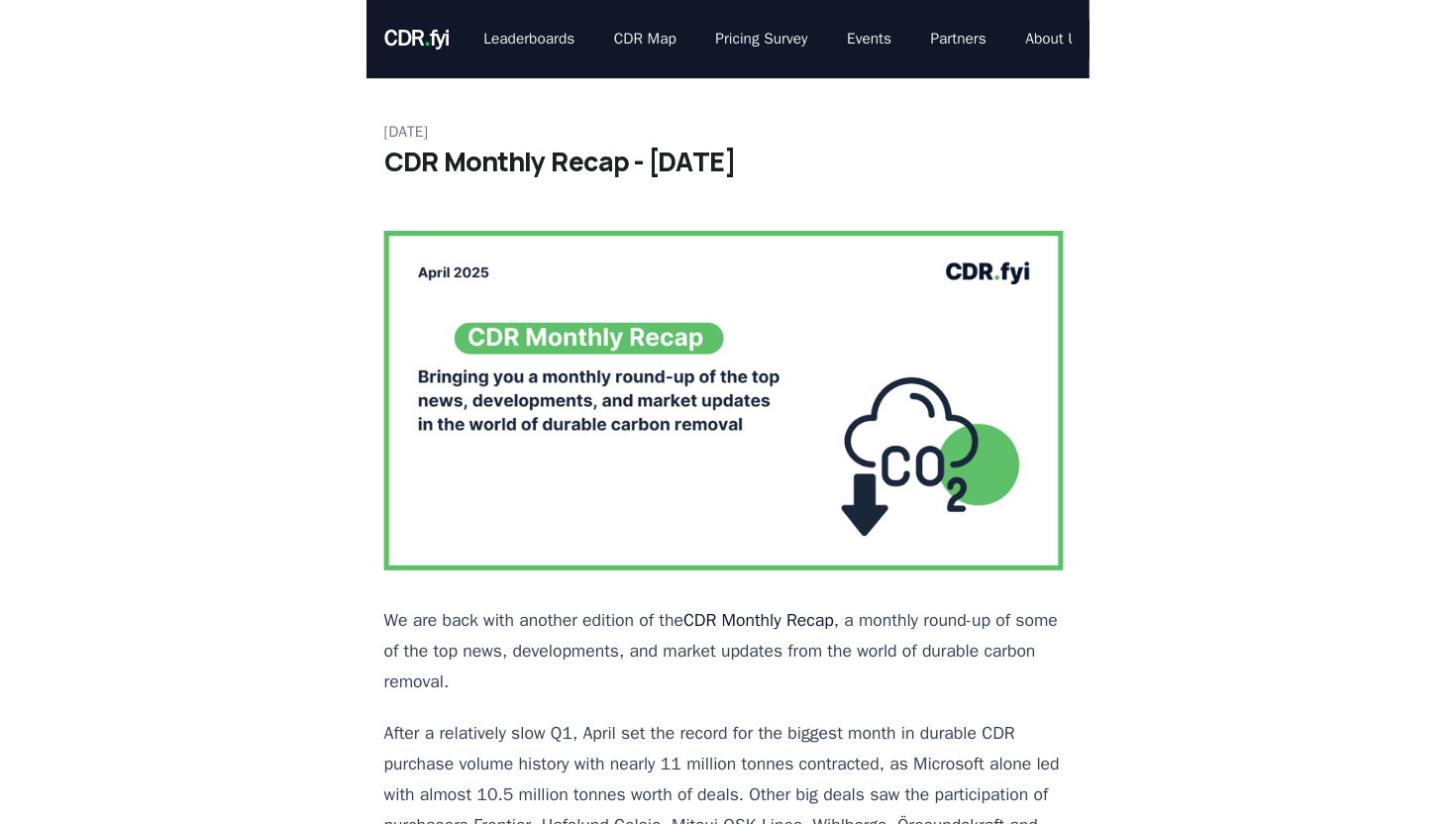 scroll, scrollTop: 0, scrollLeft: 0, axis: both 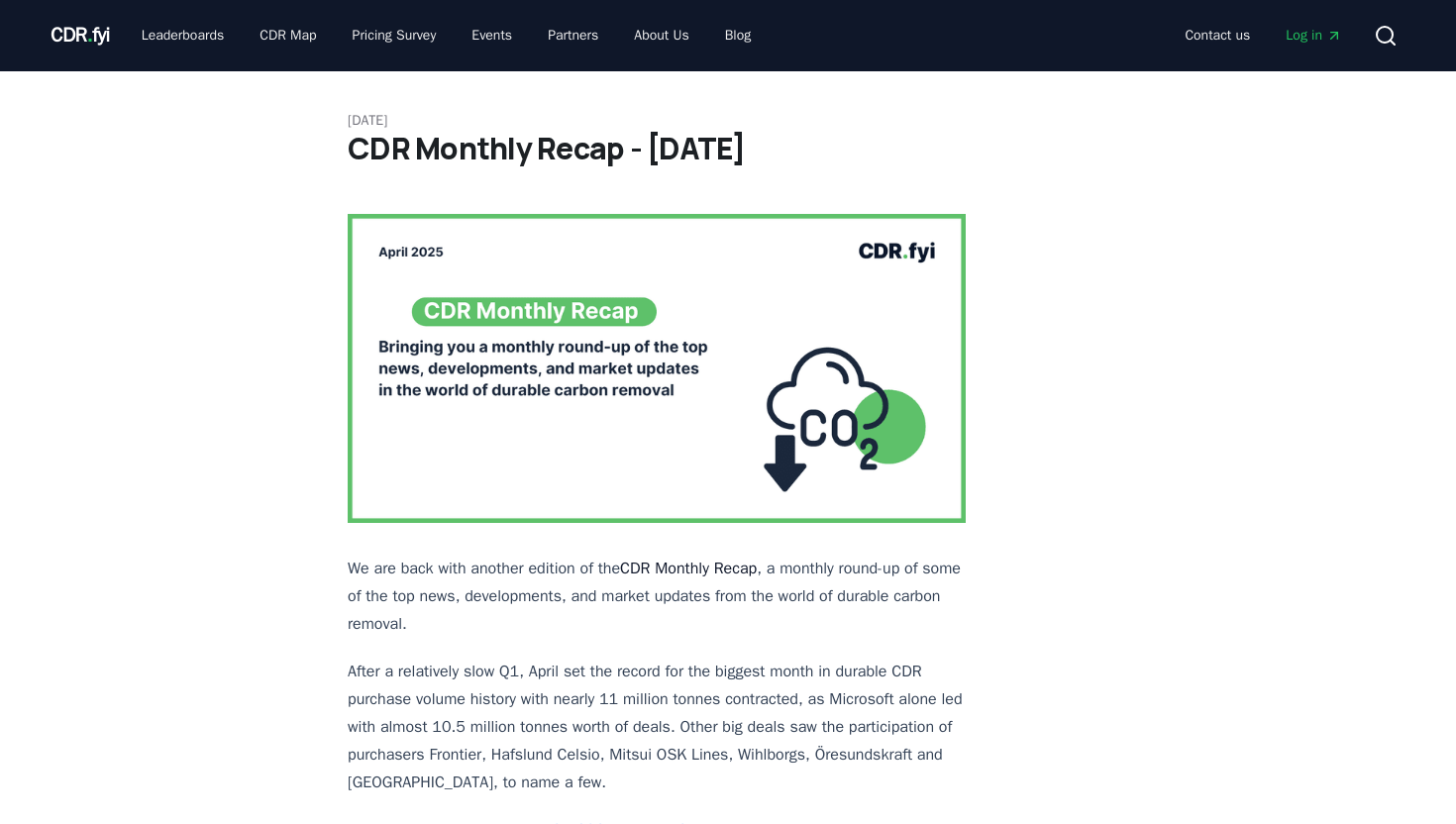 click on "May 06, 2025 CDR Monthly Recap - April 2025  We are back with another edition of the  CDR Monthly Recap , a monthly round-up of some of the top news, developments, and market updates from the world of durable carbon removal. After a relatively slow Q1, April set the record for the biggest month in durable CDR purchase volume history with nearly 11 million tonnes contracted, as Microsoft alone led with almost 10.5 million tonnes worth of deals. Other big deals saw the participation of purchasers Frontier, Hafslund Celsio, Mitsui OSK Lines, Wihlborgs, Öresundskraft and Carba, to name a few. In April, we also launched the  Q1 2025 Durable CDR Market Update ,  analyzing and uncovering key trends in the durable CDR market. Policy updates, new projects, partnerships, and large funding opportunities and announcements continue to drive momentum for the industry ahead, along with various events in the field. Read on to learn more below! For more in-depth insights into the durable CDR market, join over  900 sign up ." at bounding box center (728, 9465) 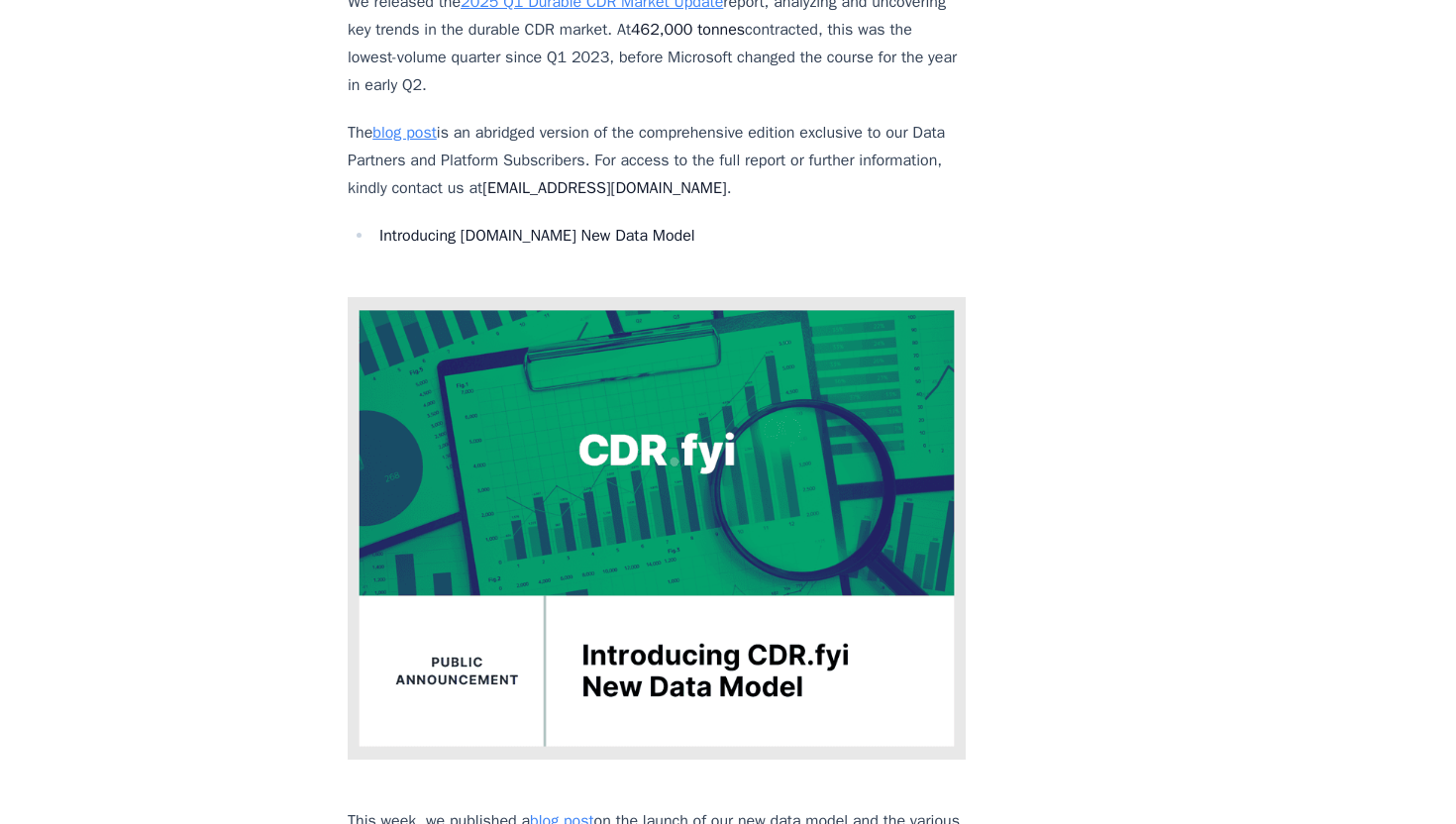 scroll, scrollTop: 16911, scrollLeft: 0, axis: vertical 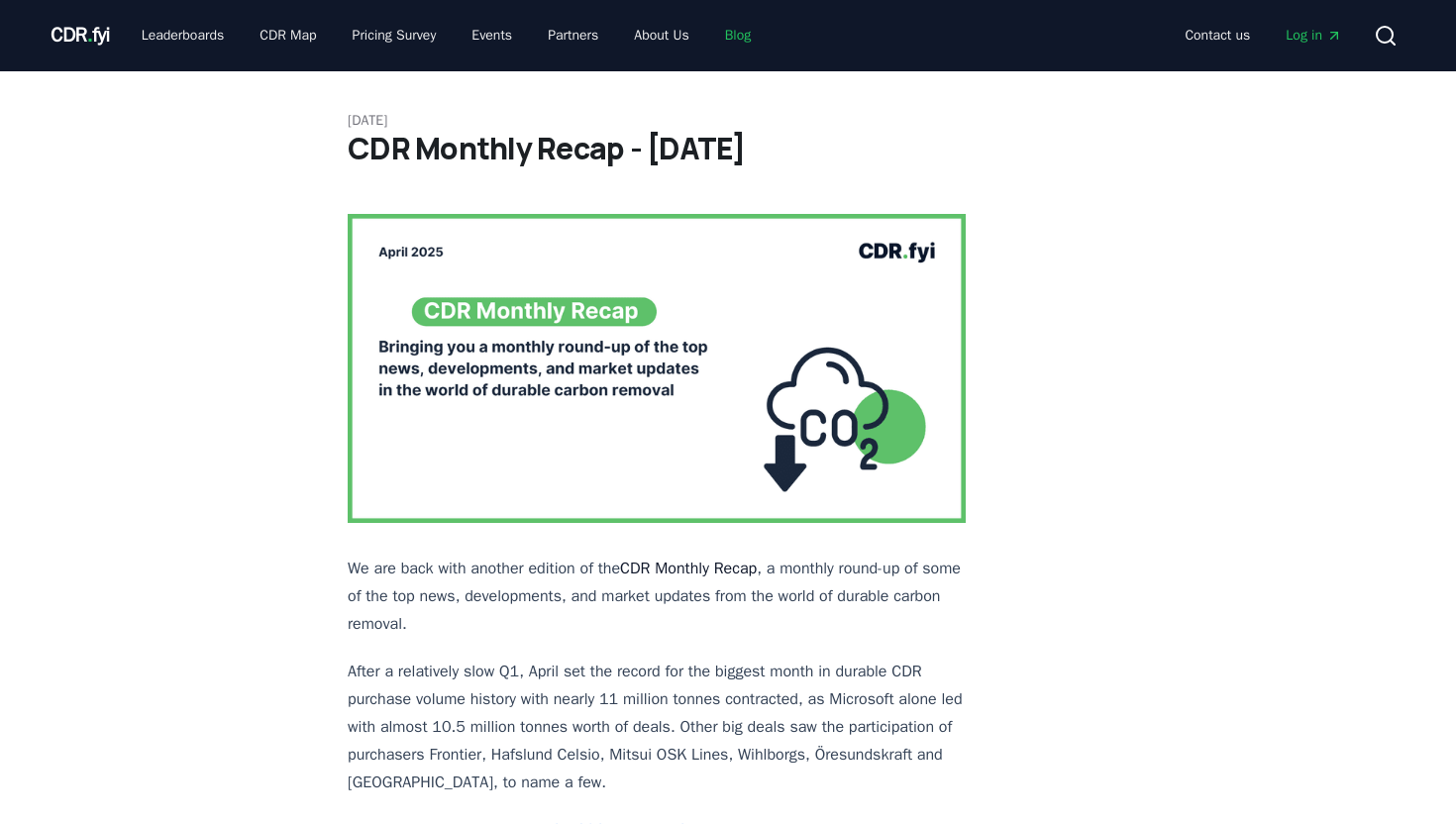 click on "Blog" at bounding box center (738, 36) 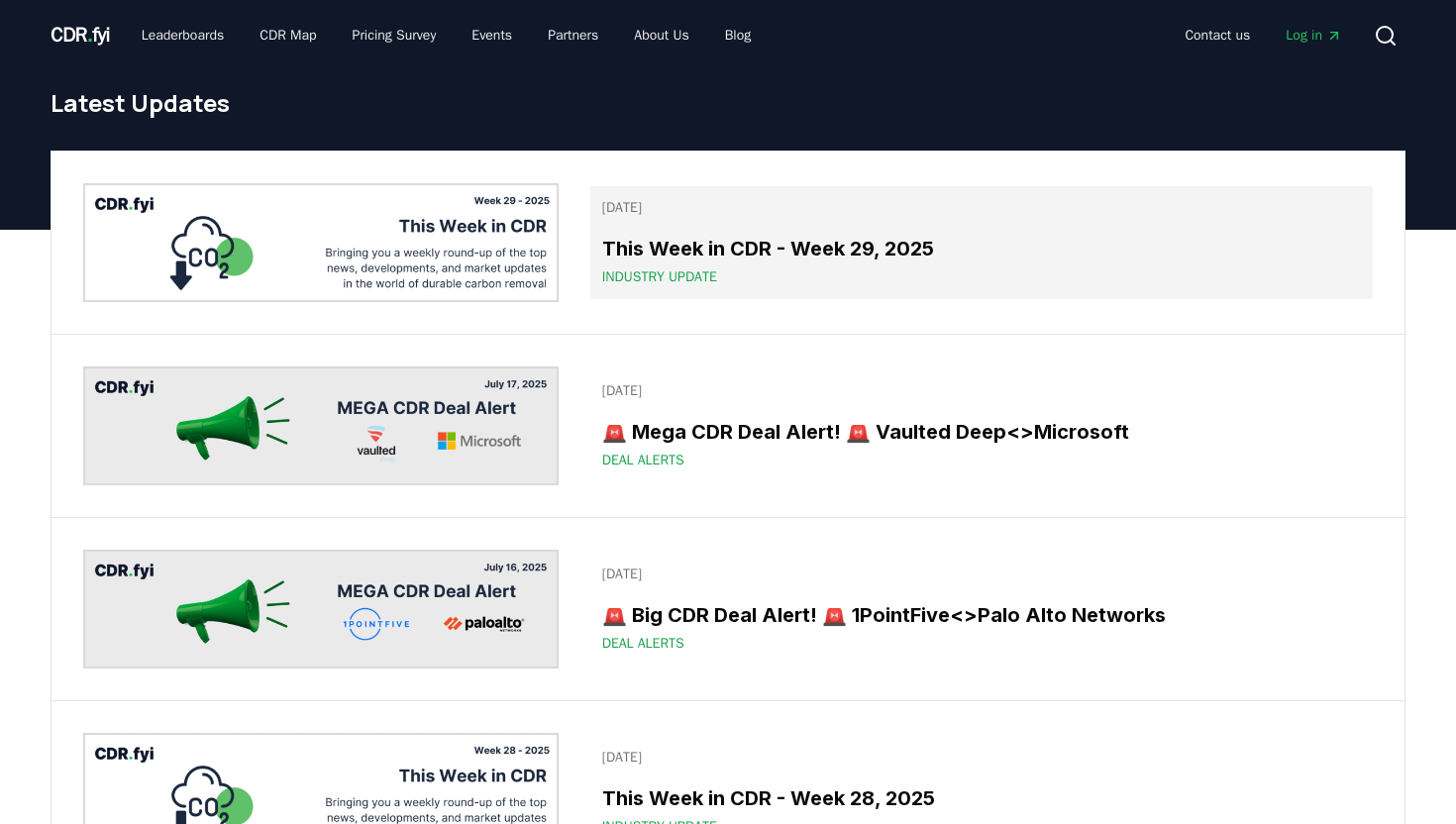 click on "This Week in CDR - Week 29, 2025 Industry Update" at bounding box center [982, 260] 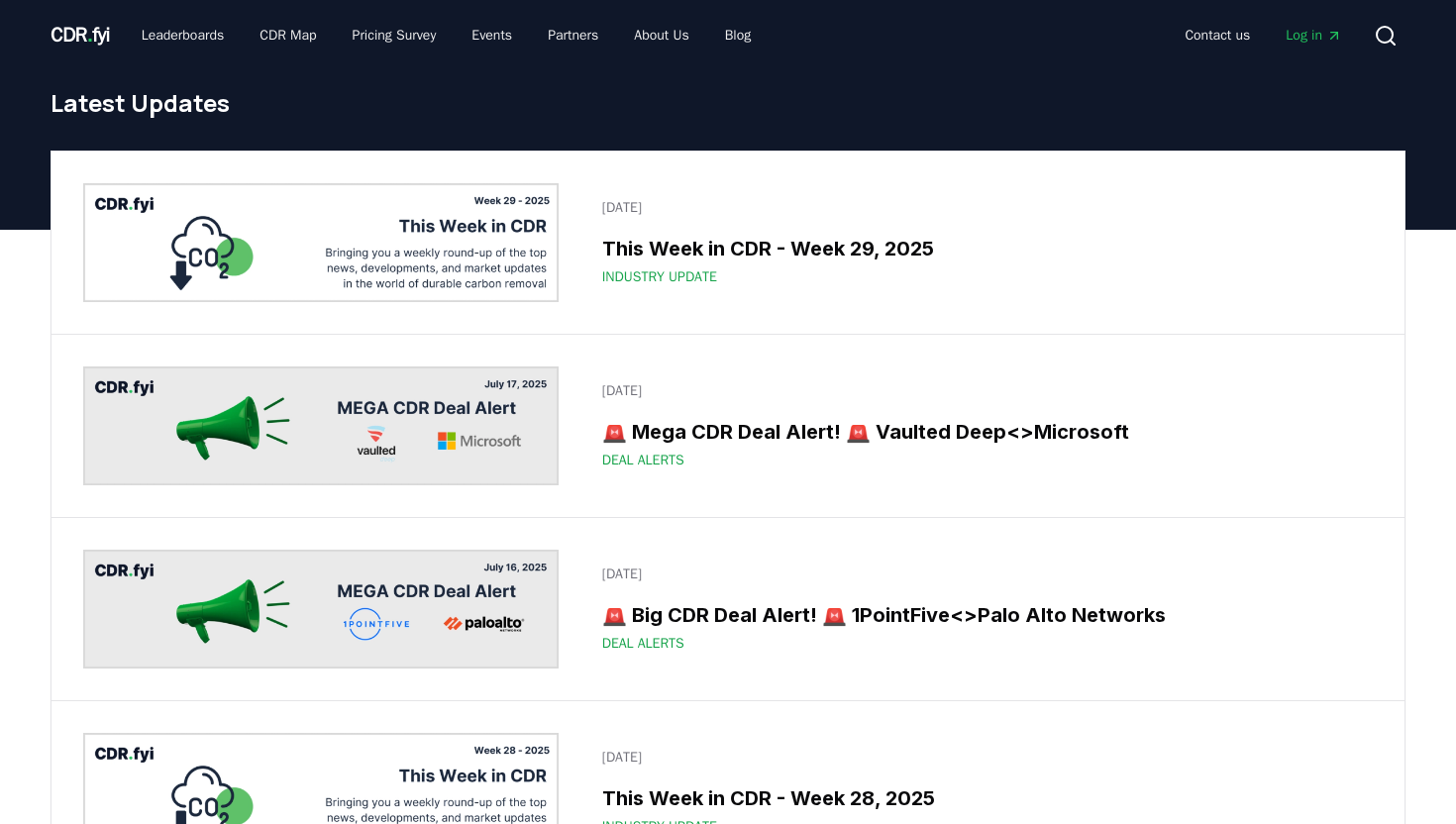 click on "July 18, 2025 This Week in CDR - Week 29, 2025 Industry Update July 17, 2025 🚨 Mega CDR Deal Alert! 🚨 Vaulted Deep<>Microsoft Deal Alerts July 16, 2025 🚨 Big CDR Deal Alert! 🚨 1PointFive<>Palo Alto Networks Deal Alerts July 11, 2025 This Week in CDR - Week 28, 2025 Industry Update July 08, 2025 🚨 Mega CDR Deal Alert! 🚨 Arbor Energy<>Frontier Deal Alerts July 07, 2025 🚨 Mega CDR Deal Alert! 🚨 Gaia ProjectCo<>Microsoft Deal Alerts July 04, 2025 This Week in CDR - Week 27, 2025 Industry Update July 03, 2025 CDR Monthly Recap - June 2025  Industry Update June 30, 2025 🚨 Mega CDR Deal Alert! 🚨 Hafslund Celsio<>Microsoft Deal Alerts June 27, 2025 This Week in CDR - Week 26, 2025 Industry Update June 24, 2025 🚨 Huge CDR Deal Alert! 🚨 1PointFive<>JP MorganChase Deal Alerts June 20, 2025 This Week in CDR - Week 25, 2025 Industry Update June 17, 2025 🚨 Large CDR Deal Alert! 🚨 Climeworks Solutions <> SAP Deal Alerts June 13, 2025 This Week in CDR - Week 24, 2025 Industry Update" at bounding box center [728, 11677] 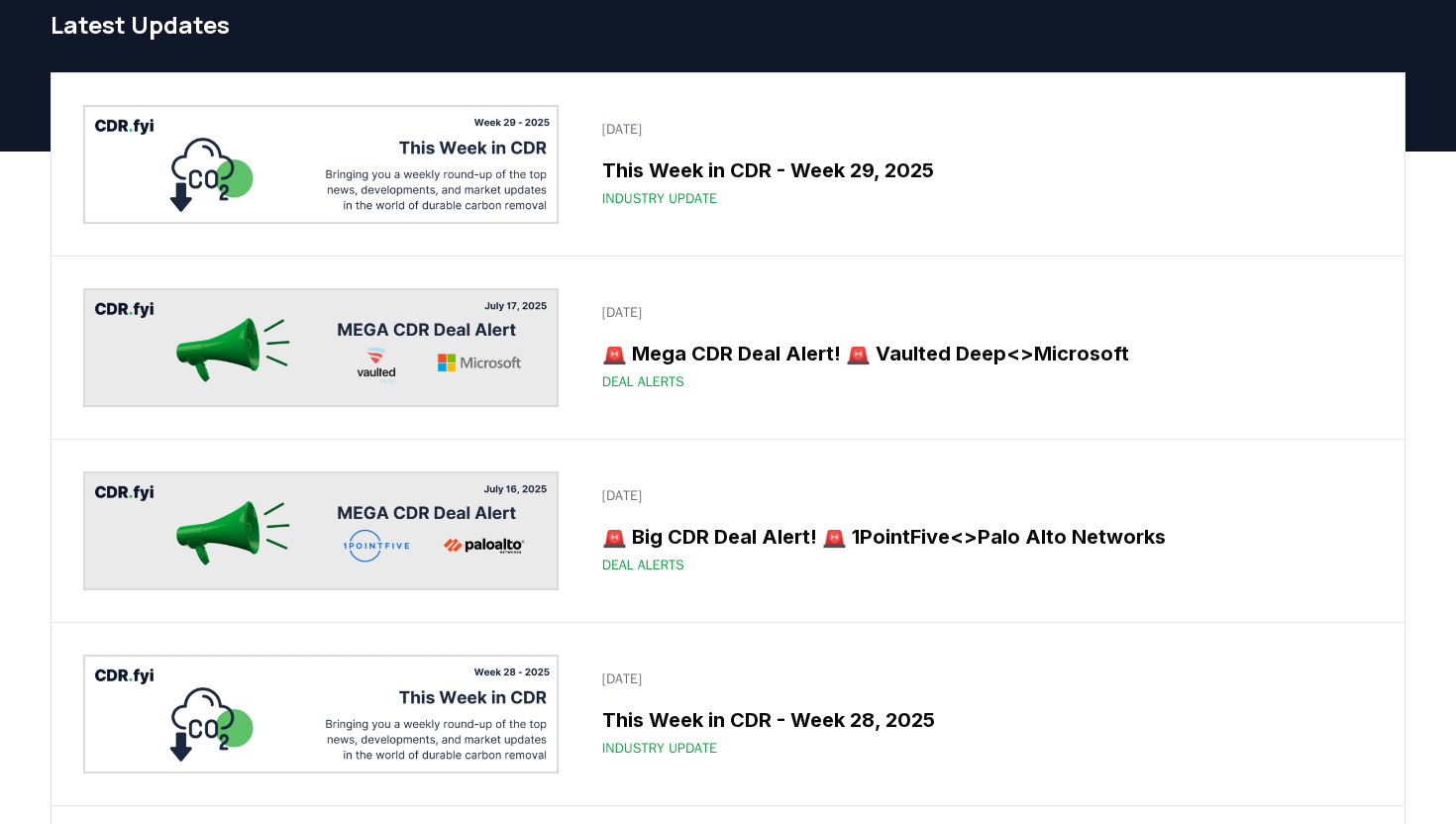 scroll, scrollTop: 79, scrollLeft: 0, axis: vertical 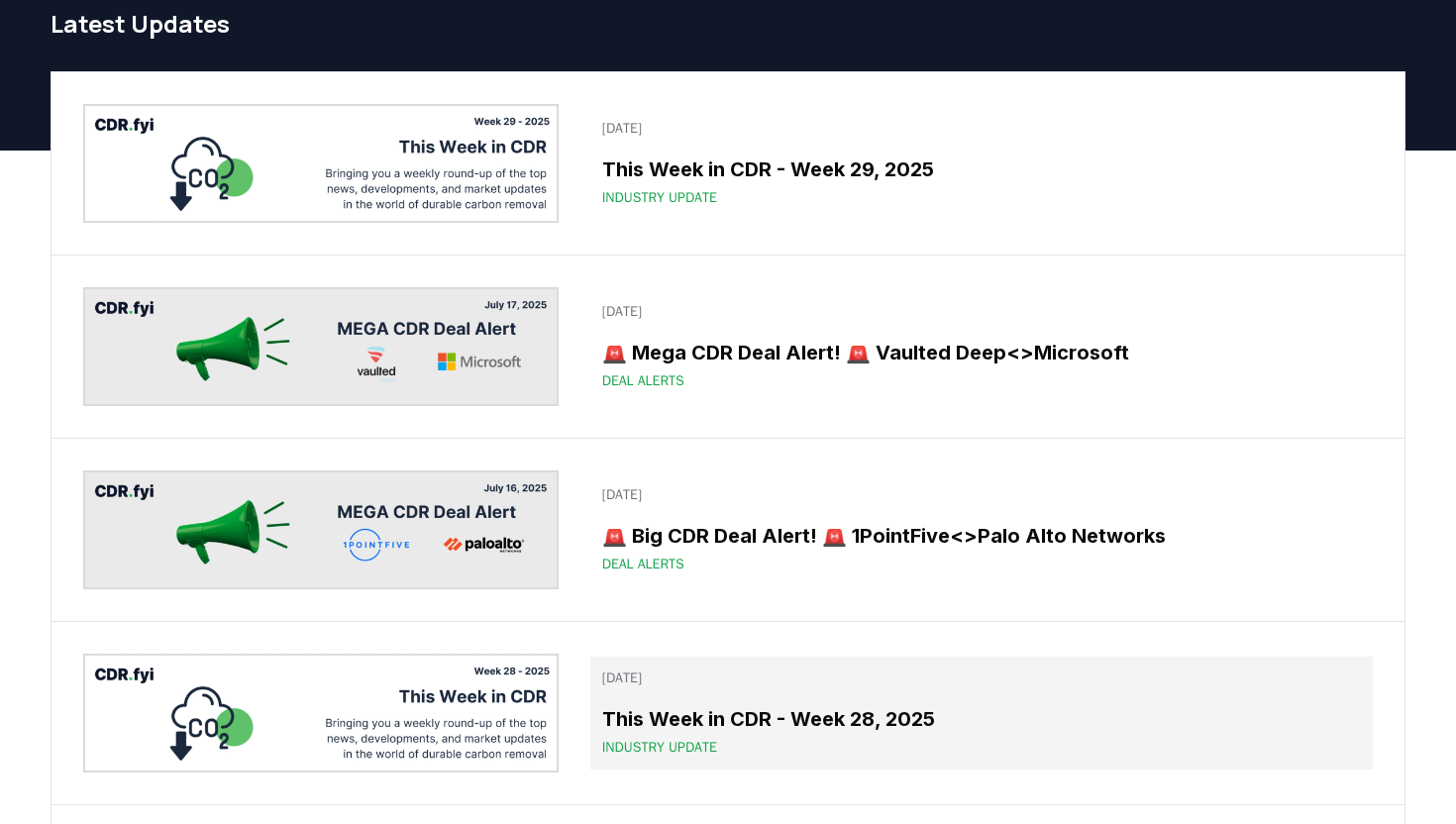 click on "This Week in CDR - Week 28, 2025" at bounding box center (982, 719) 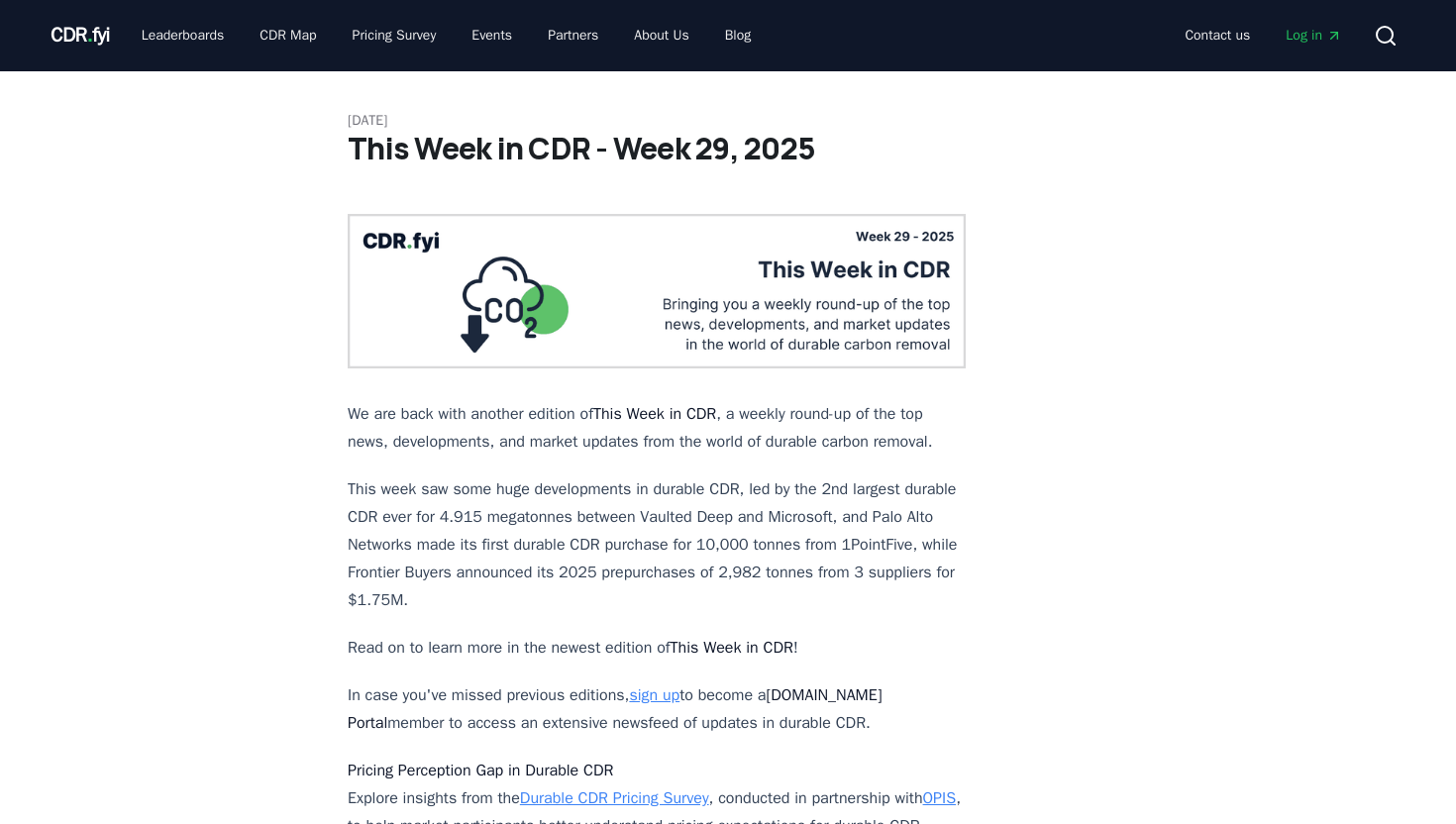 scroll, scrollTop: 0, scrollLeft: 0, axis: both 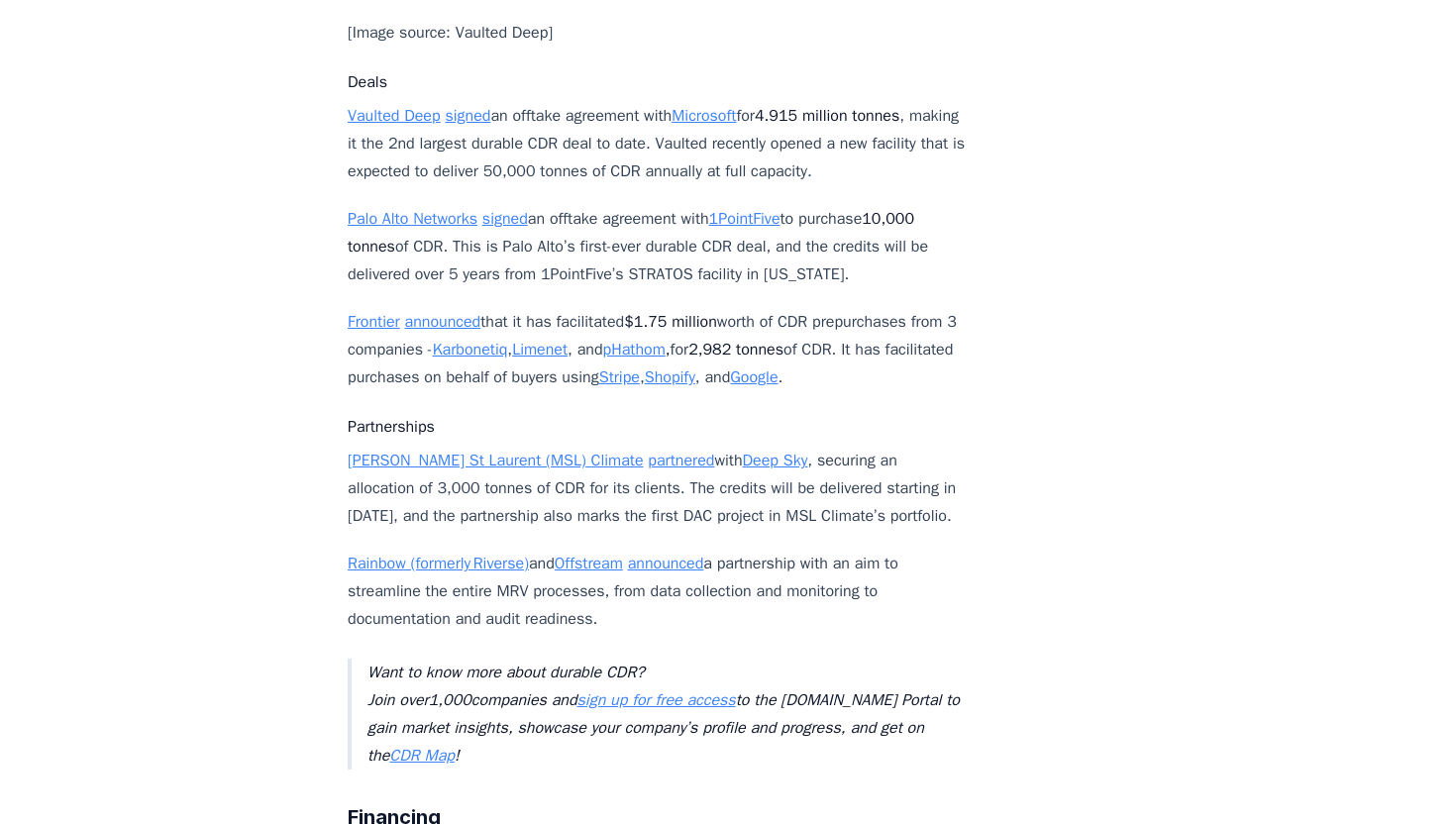 click on "July 18, 2025 This Week in CDR - Week 29, 2025 We are back with another edition of  This Week in CDR , a weekly round-up of the top news, developments, and market updates from the world of durable carbon removal.  This week saw some huge developments in durable CDR, led by the 2nd largest durable CDR ever for 4.915 megatonnes between Vaulted Deep and Microsoft, and Palo Alto Networks made its first durable CDR purchase for 10,000 tonnes from 1PointFive, while Frontier Buyers announced its 2025 prepurchases of 2,982 tonnes from 3 suppliers for $1.75M. Read on to learn more in the newest edition of  This Week in CDR !  In case you've missed previous editions,  sign up  to become a  CDR.fyi Portal  member to access an extensive newsfeed of updates in durable CDR. Pricing Perception Gap in Durable CDR  Explore insights from the  Durable CDR Pricing Survey , conducted in partnership with  OPIS , to help market participants better understand pricing expectations for durable CDR credits. Deals and Partnerships Deals" at bounding box center (728, 1575) 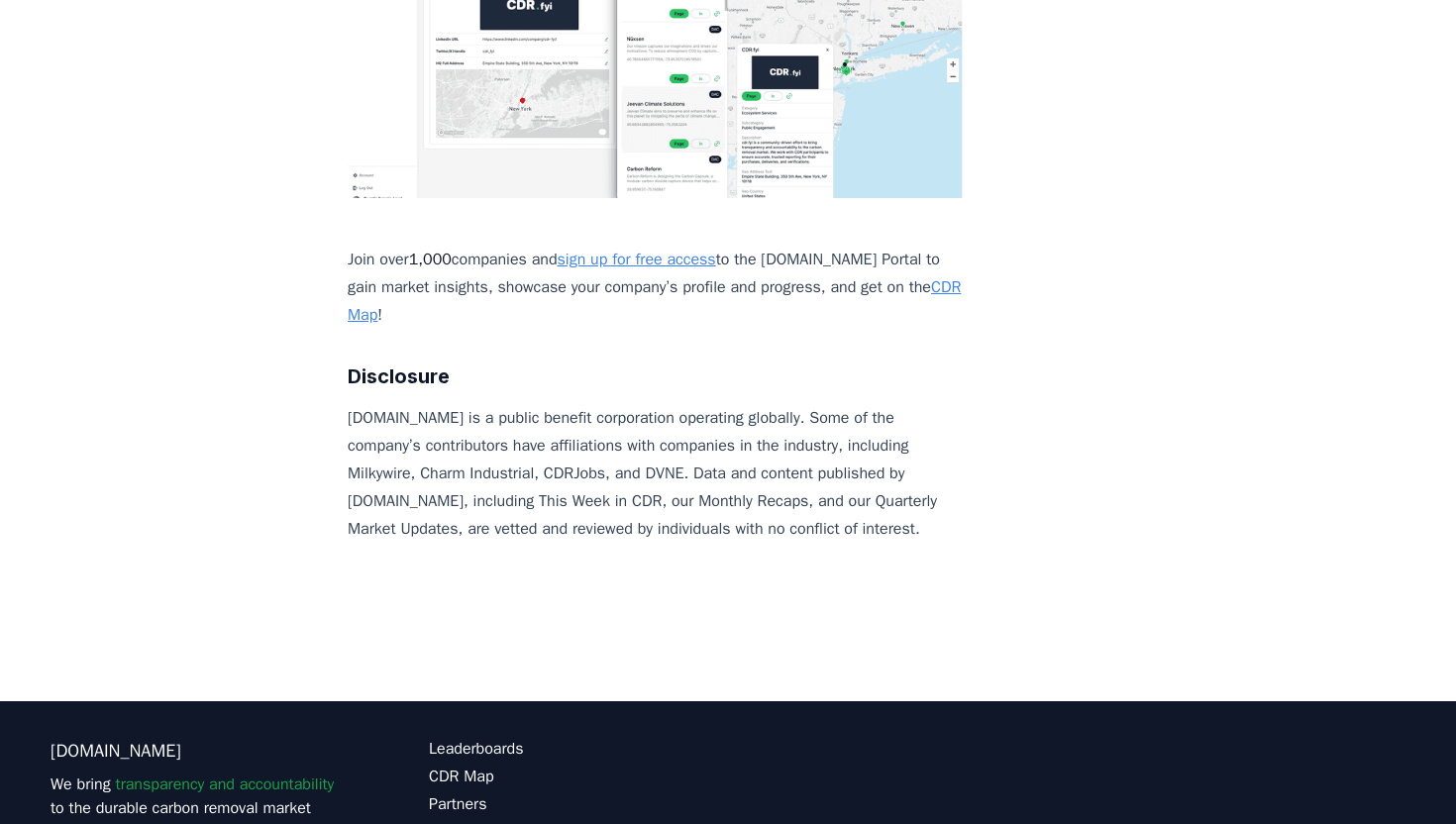 scroll, scrollTop: 5308, scrollLeft: 0, axis: vertical 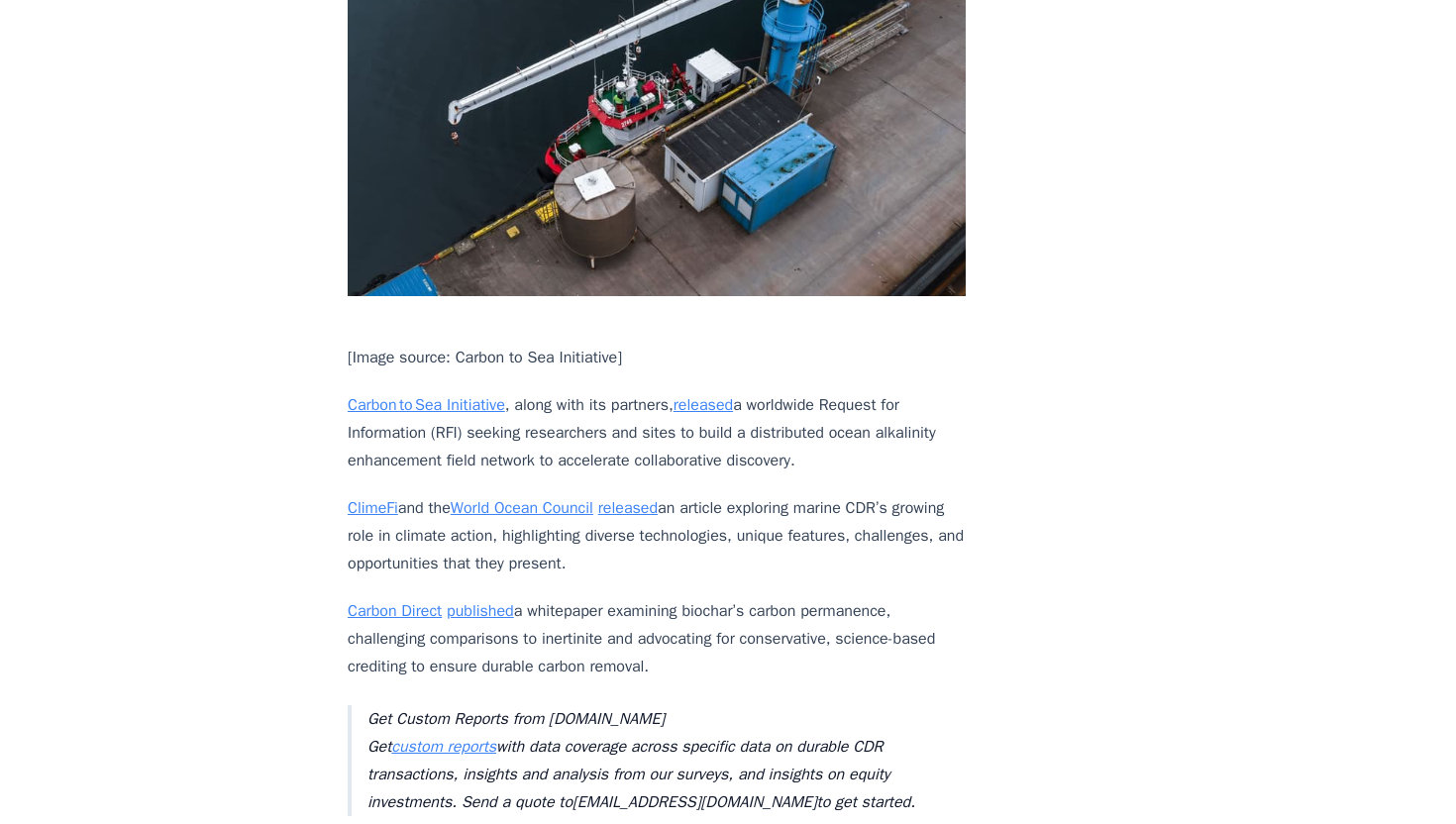 click on "published" at bounding box center (480, 611) 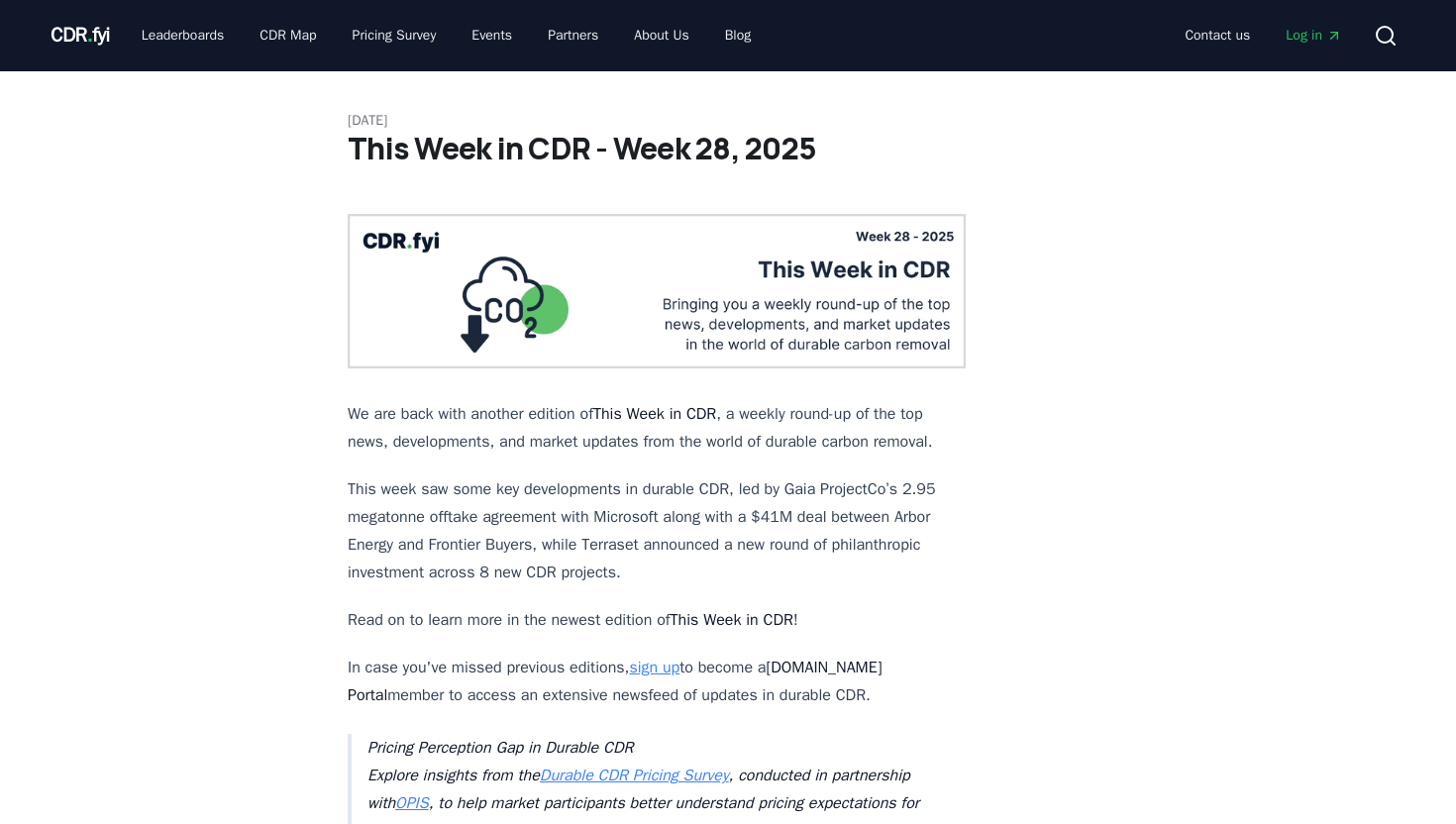 scroll, scrollTop: 0, scrollLeft: 0, axis: both 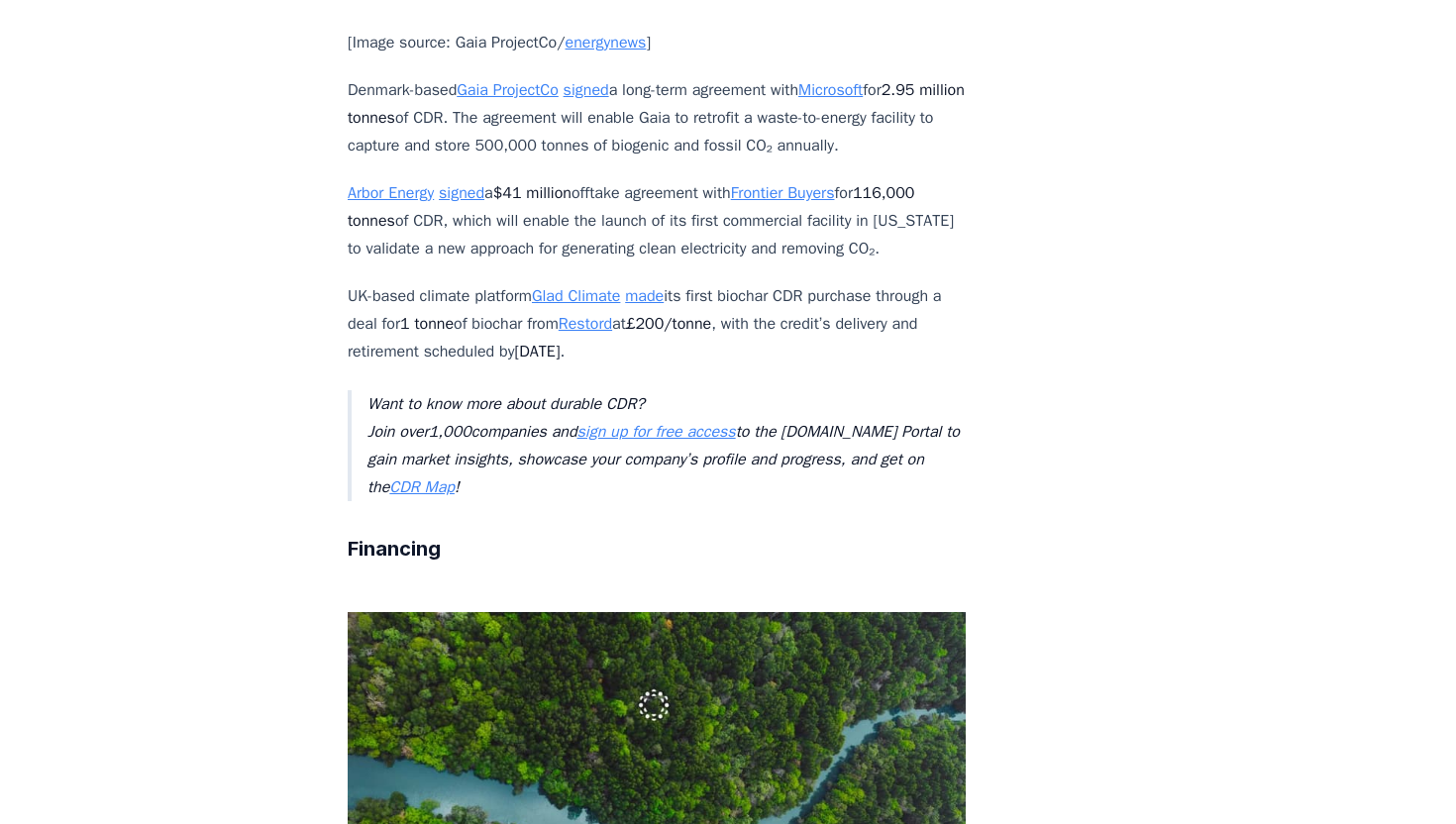 click on "[DATE] This Week in CDR - Week 28, 2025 We are back with another edition of  This Week in CDR , a weekly round-up of the top news, developments, and market updates from the world of durable carbon removal.  This week saw some key developments in durable CDR, led by Gaia ProjectCo’s 2.95 megatonne offtake agreement with Microsoft along with a $41M deal between Arbor Energy and Frontier Buyers, while [PERSON_NAME] announced a new round of philanthropic investment across 8 new CDR projects. Read on to learn more in the newest edition of  This Week in CDR !  In case you've missed previous editions,  sign up  to become a  [DOMAIN_NAME] Portal  member to access an extensive newsfeed of updates in durable CDR. Pricing Perception Gap in Durable CDR  Explore insights from the  Durable CDR Pricing Survey , conducted in partnership with  OPIS , to help market participants better understand pricing expectations for durable CDR credits. Deals [Image source: Gaia ProjectCo/ energynews ] [GEOGRAPHIC_DATA]-based  Gaia ProjectCo   signed" at bounding box center (728, 1127) 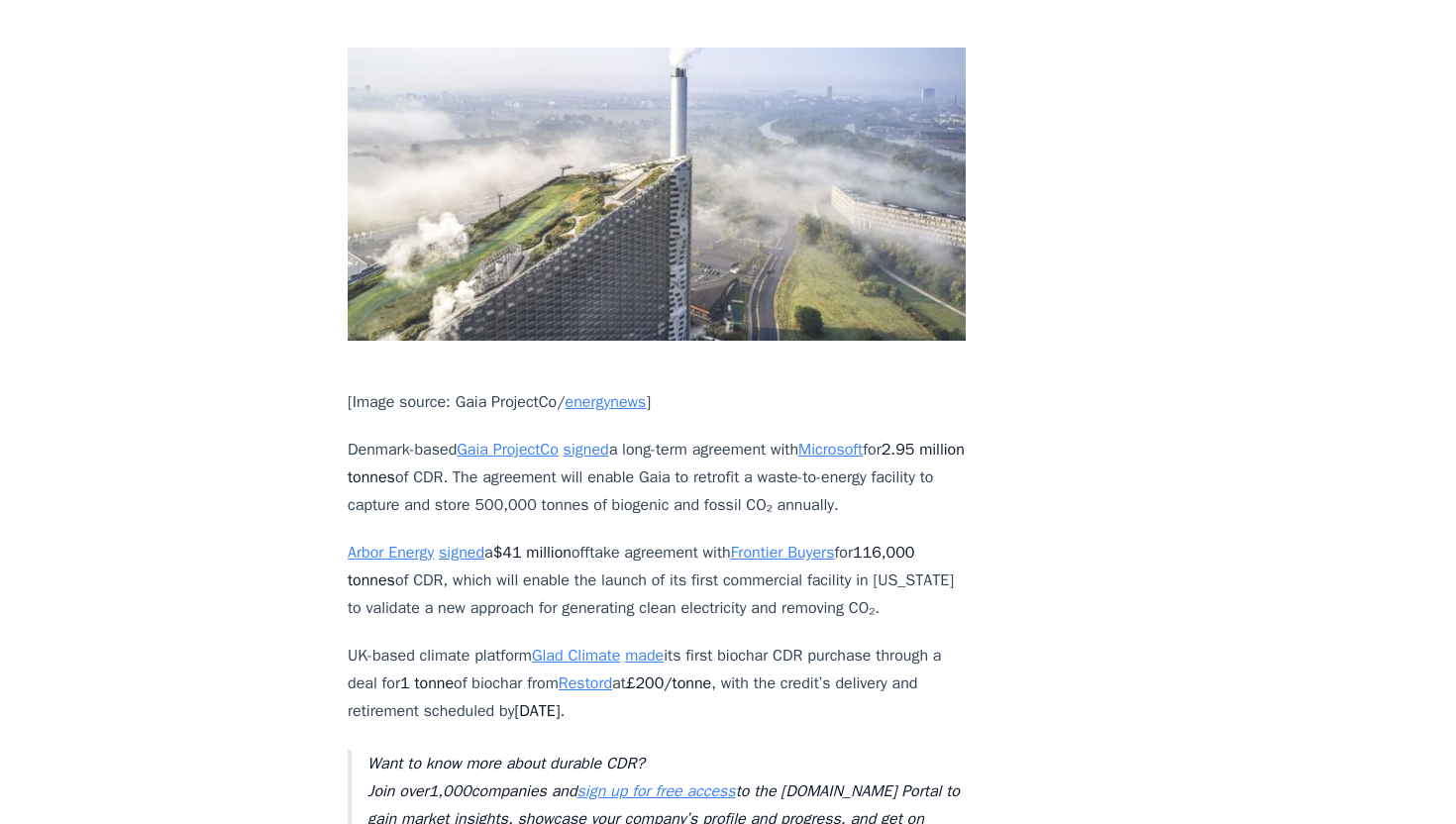 scroll, scrollTop: 911, scrollLeft: 0, axis: vertical 